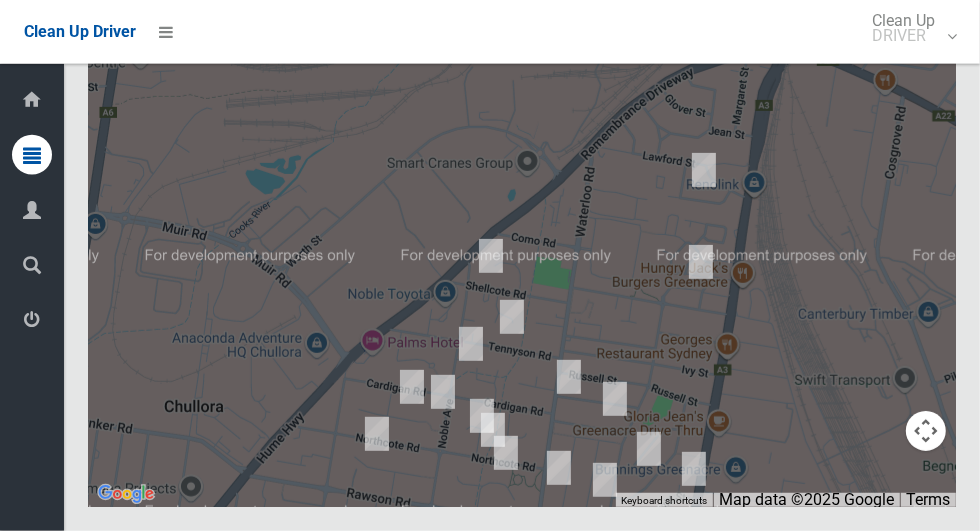 scroll, scrollTop: 12278, scrollLeft: 0, axis: vertical 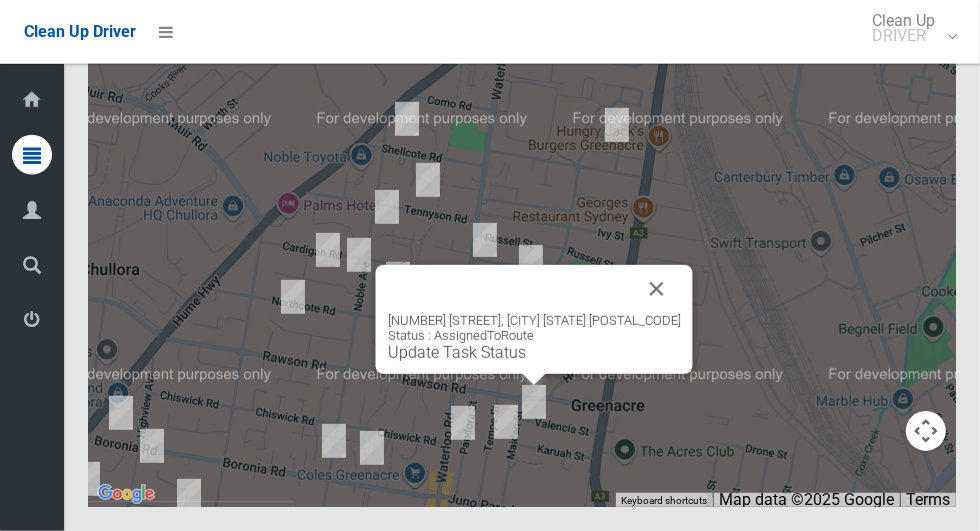 click at bounding box center [657, 289] 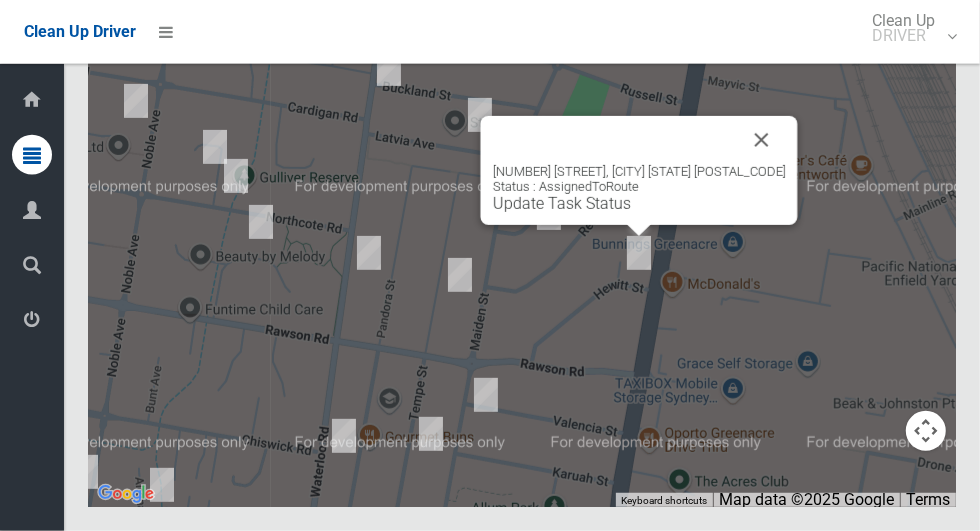 click at bounding box center [762, 140] 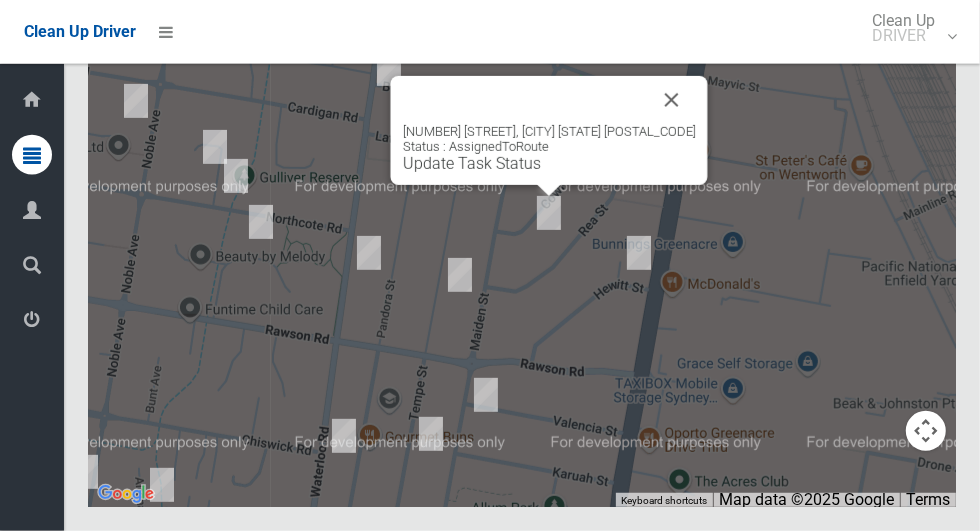 click at bounding box center [672, 100] 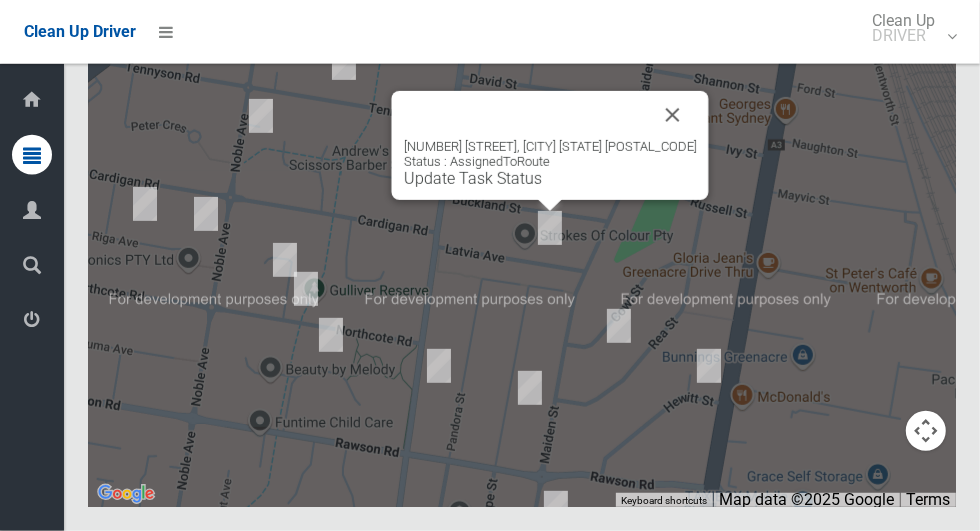 click at bounding box center (673, 115) 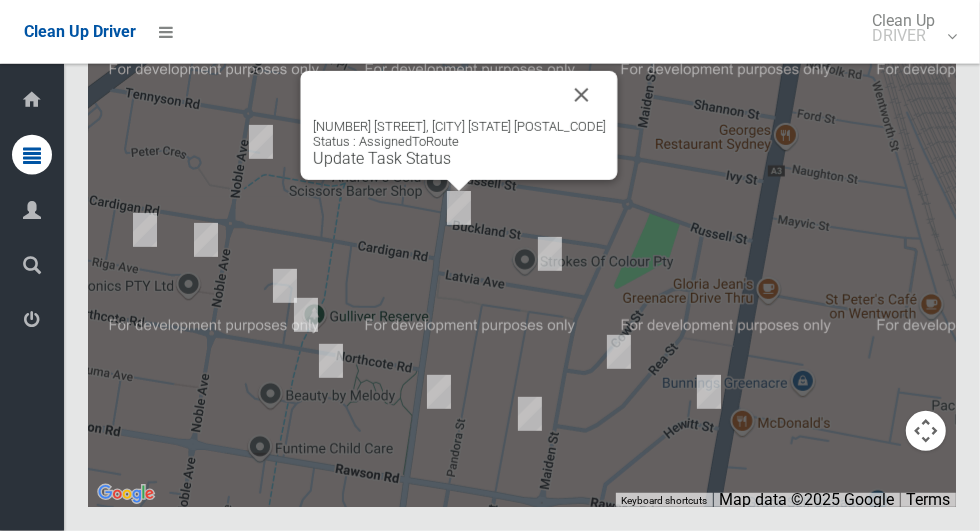 click at bounding box center (582, 95) 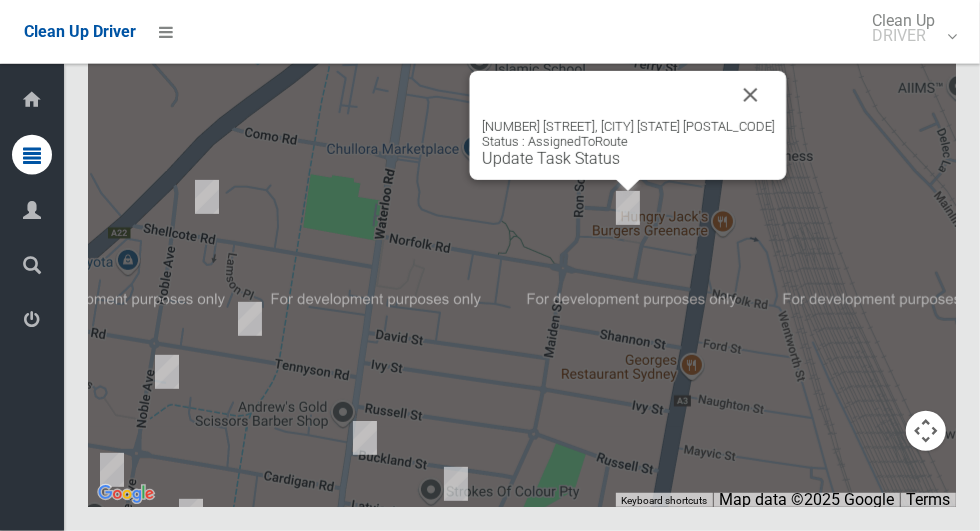 click at bounding box center (751, 95) 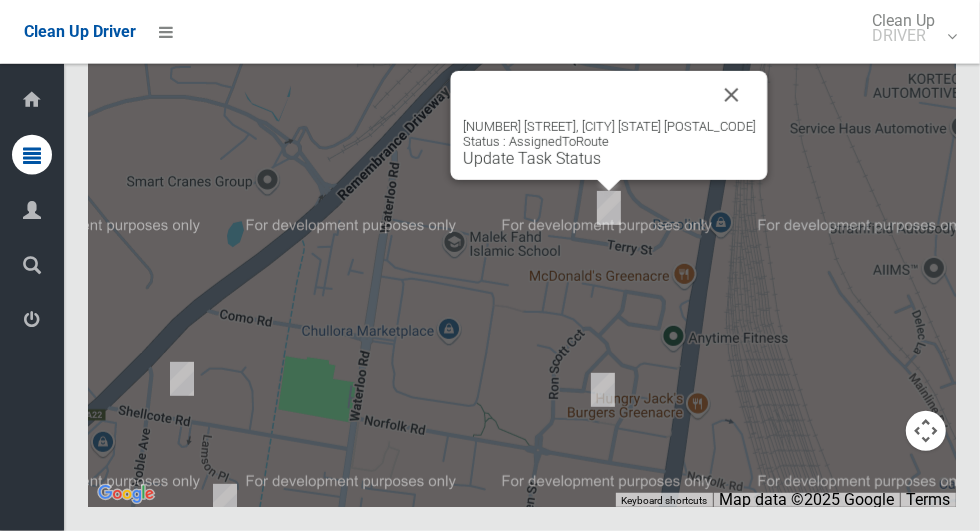click at bounding box center [732, 95] 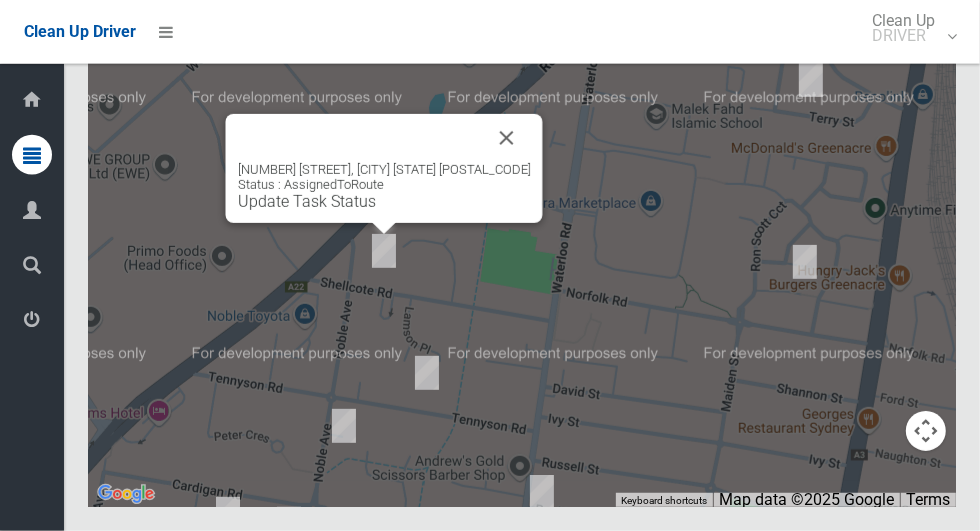 click at bounding box center [507, 138] 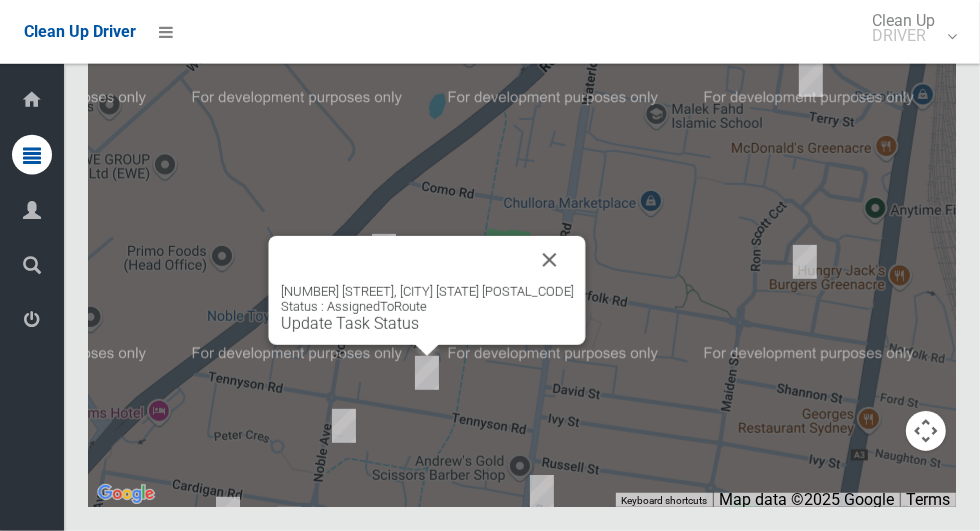 click at bounding box center [550, 260] 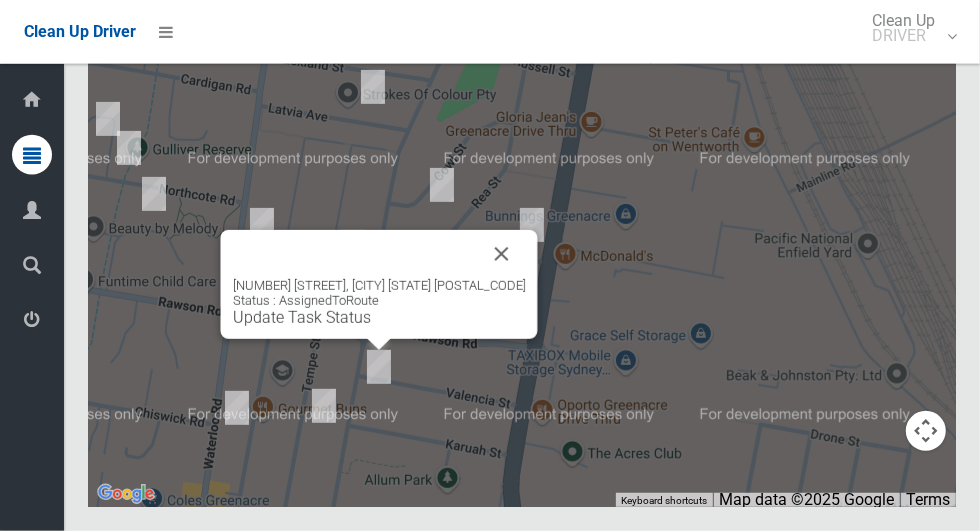 click on "Update Task Status" at bounding box center (302, 317) 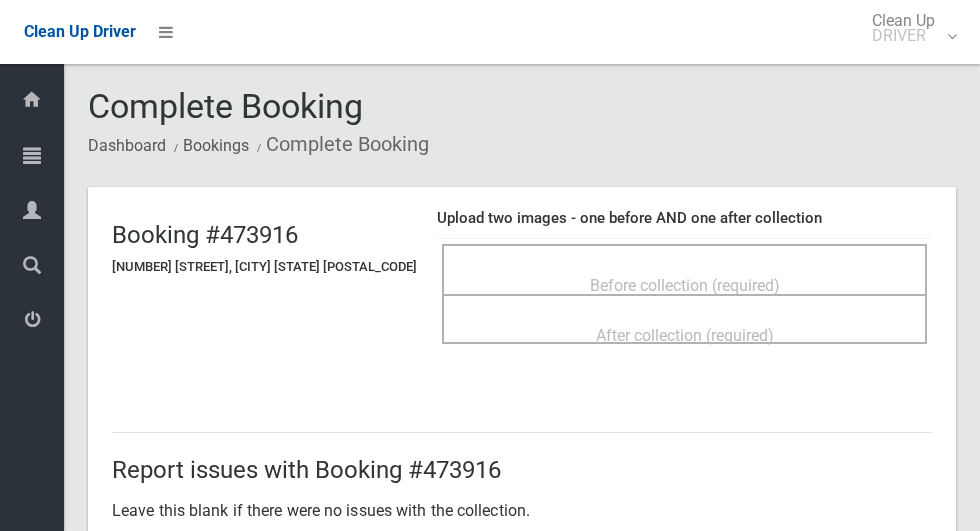scroll, scrollTop: 0, scrollLeft: 0, axis: both 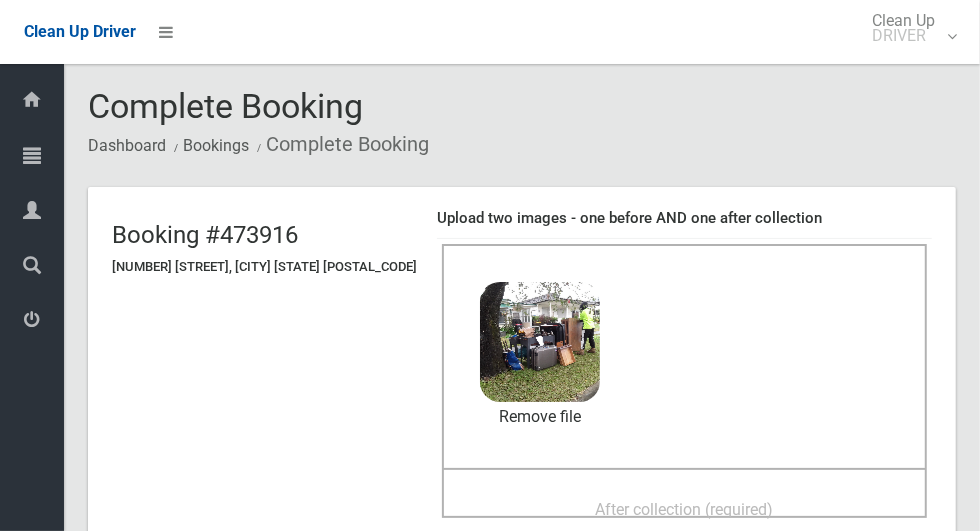 click on "After collection (required)" at bounding box center (685, 509) 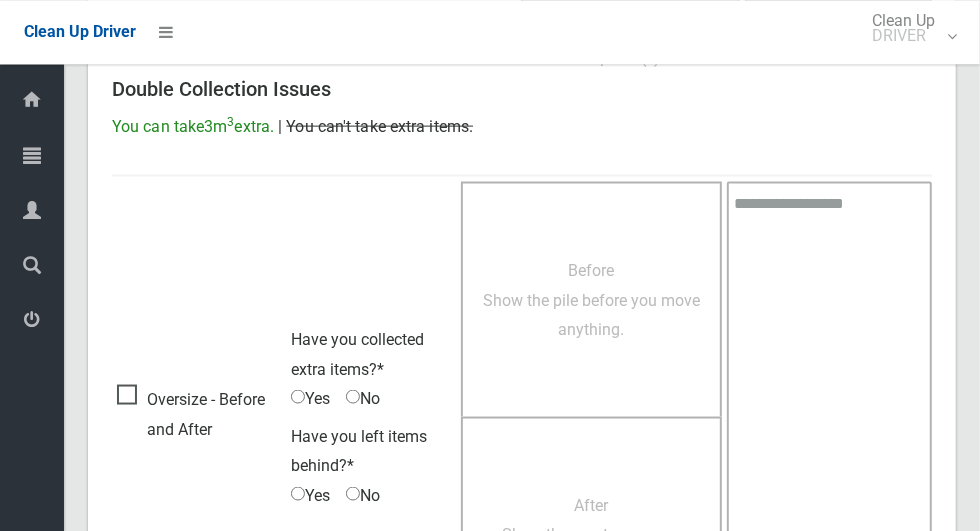 scroll, scrollTop: 1636, scrollLeft: 0, axis: vertical 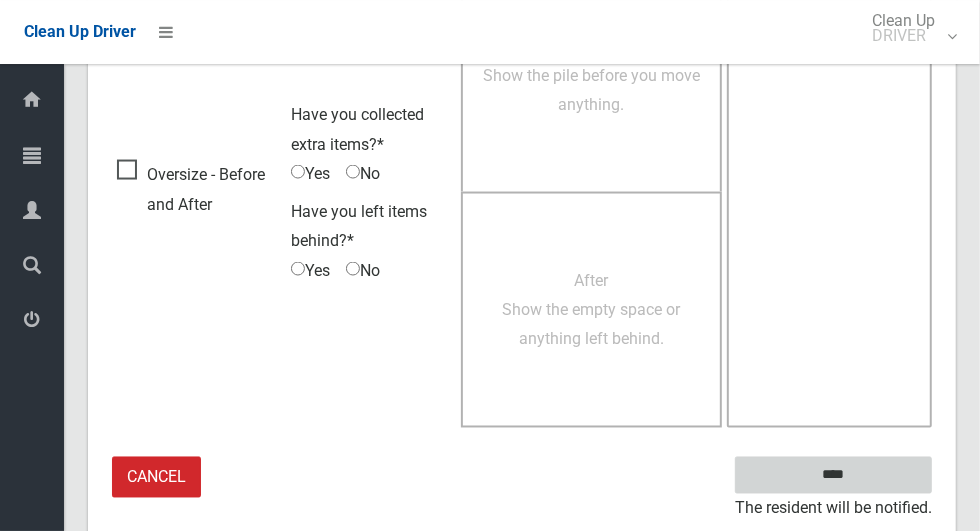 click on "****" at bounding box center (833, 475) 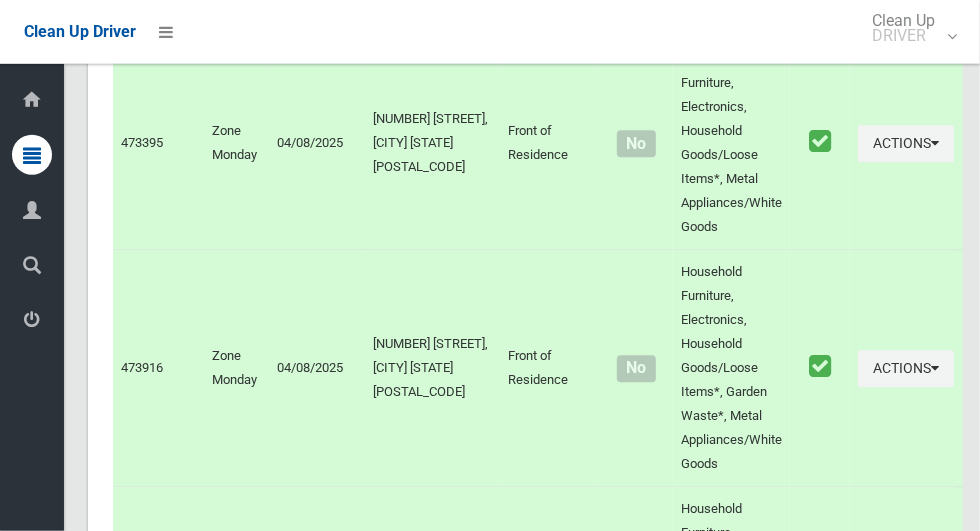 scroll, scrollTop: 12090, scrollLeft: 0, axis: vertical 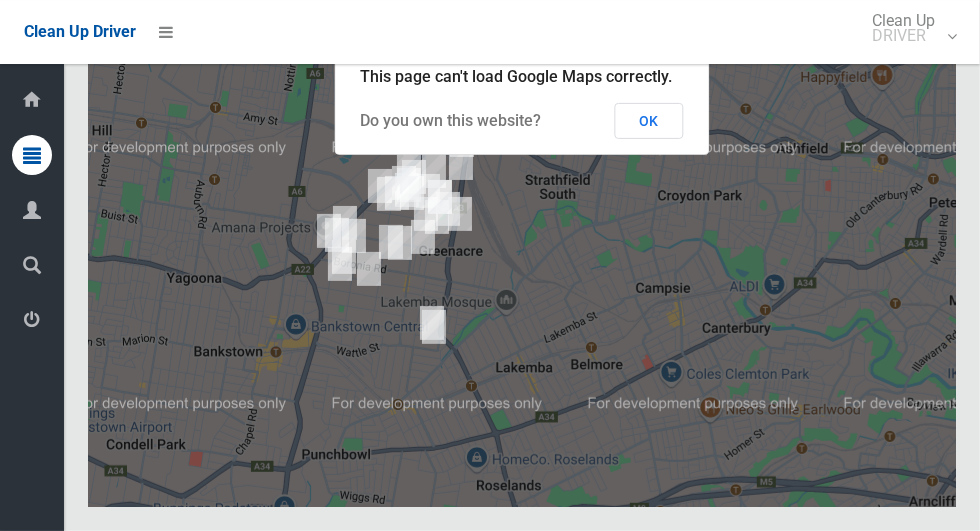 click on "OK" at bounding box center [649, 121] 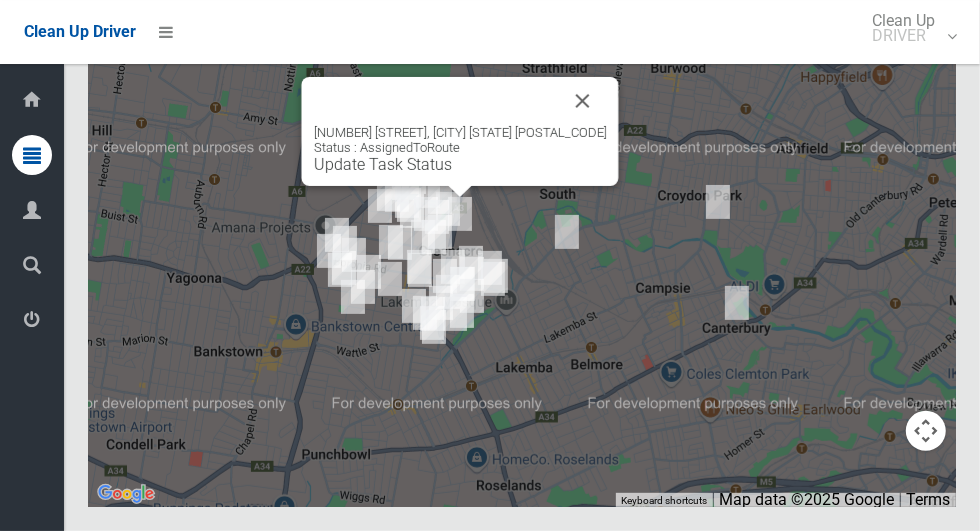click on "Update Task Status" at bounding box center [383, 164] 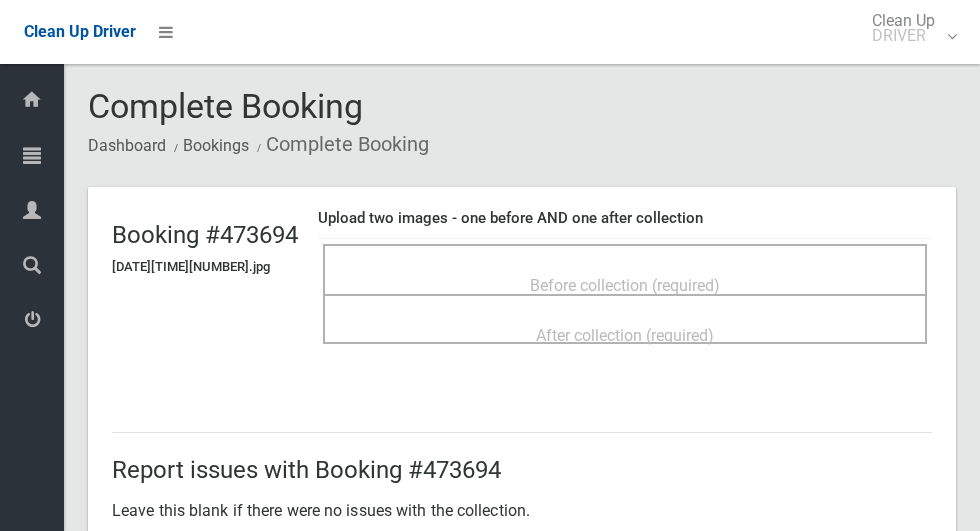 scroll, scrollTop: 0, scrollLeft: 0, axis: both 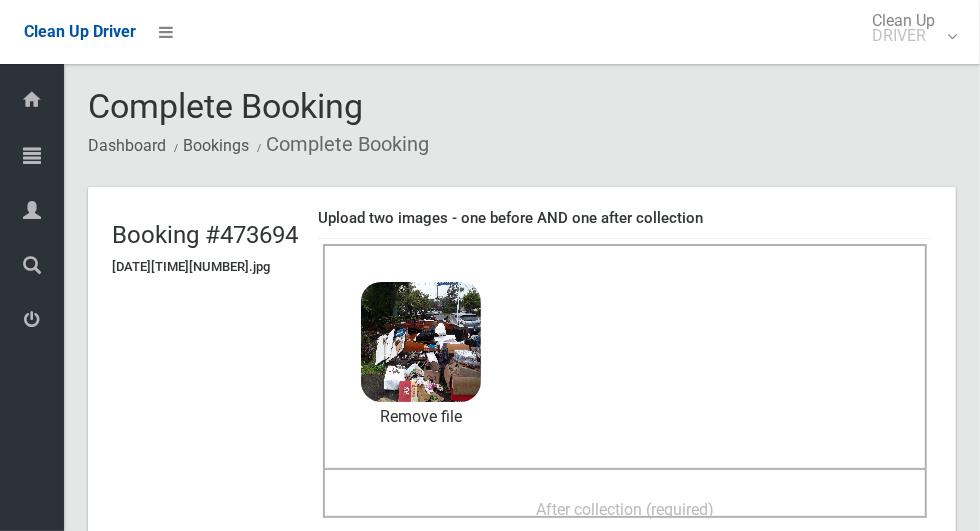 click on "After collection (required)" at bounding box center [625, 509] 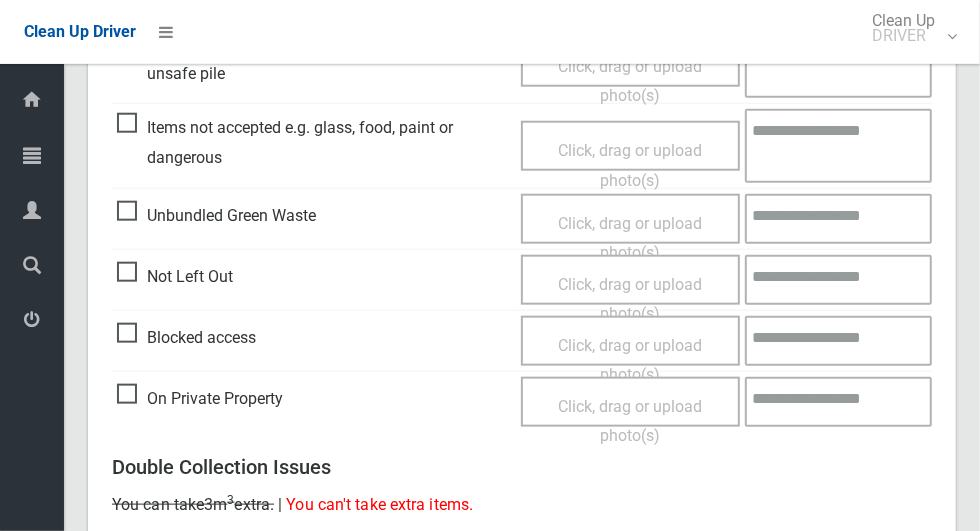 scroll, scrollTop: 1636, scrollLeft: 0, axis: vertical 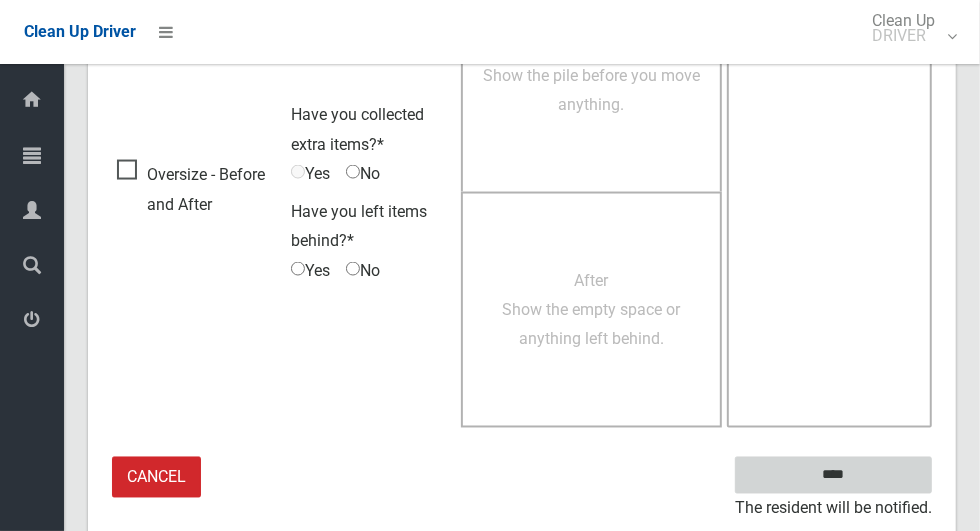 click on "****" at bounding box center (833, 475) 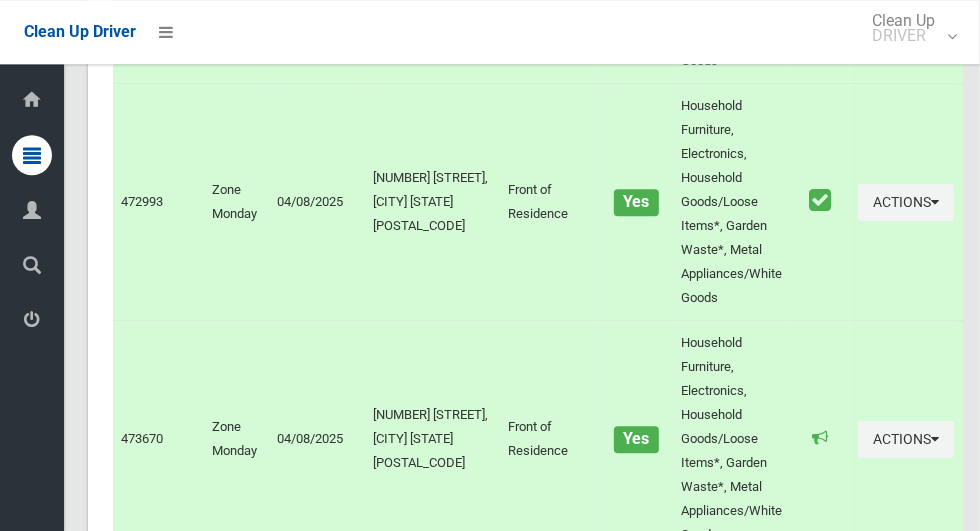 scroll, scrollTop: 12090, scrollLeft: 0, axis: vertical 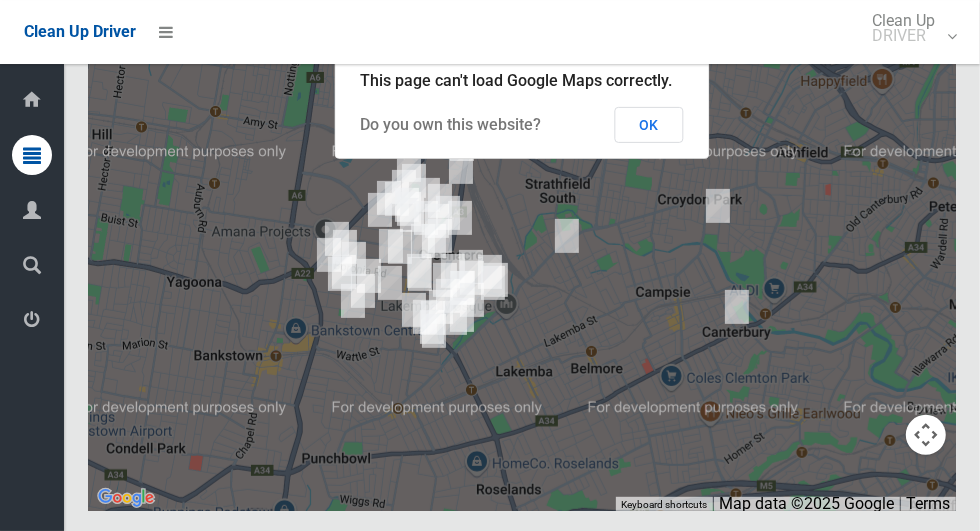 click on "OK" at bounding box center [649, 125] 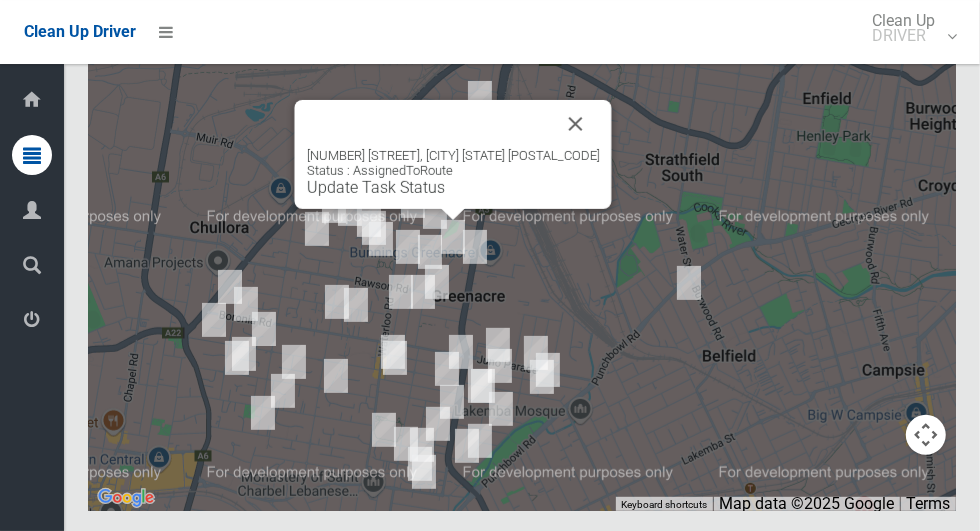click on "Update Task Status" at bounding box center [376, 187] 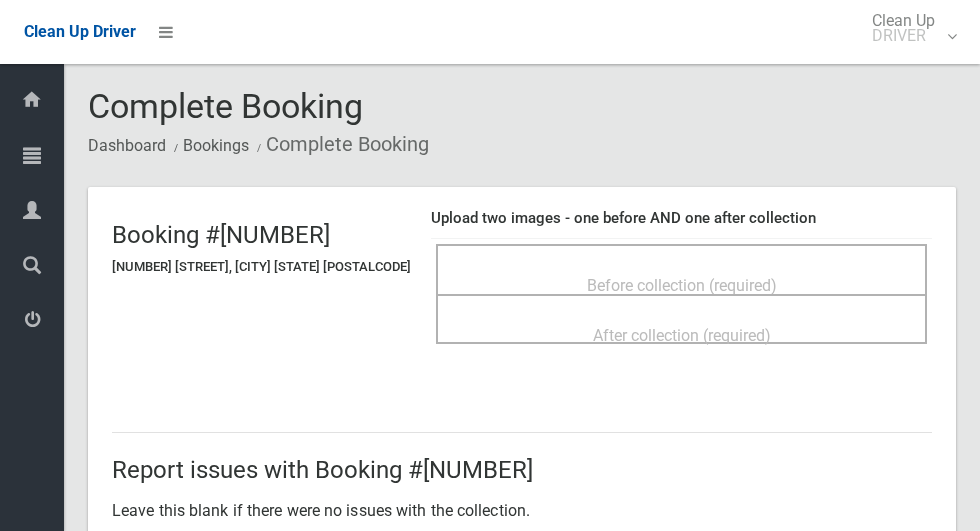 scroll, scrollTop: 0, scrollLeft: 0, axis: both 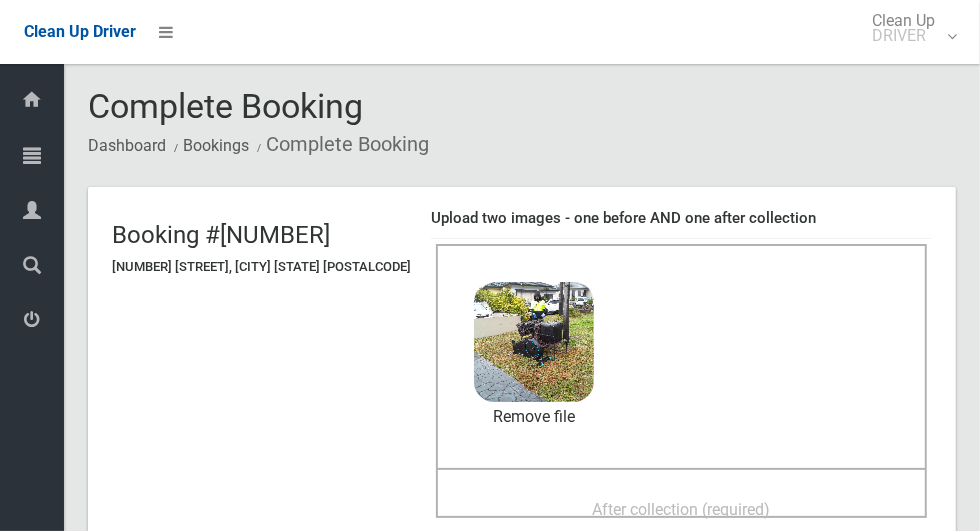 click on "After collection (required)" at bounding box center [682, 509] 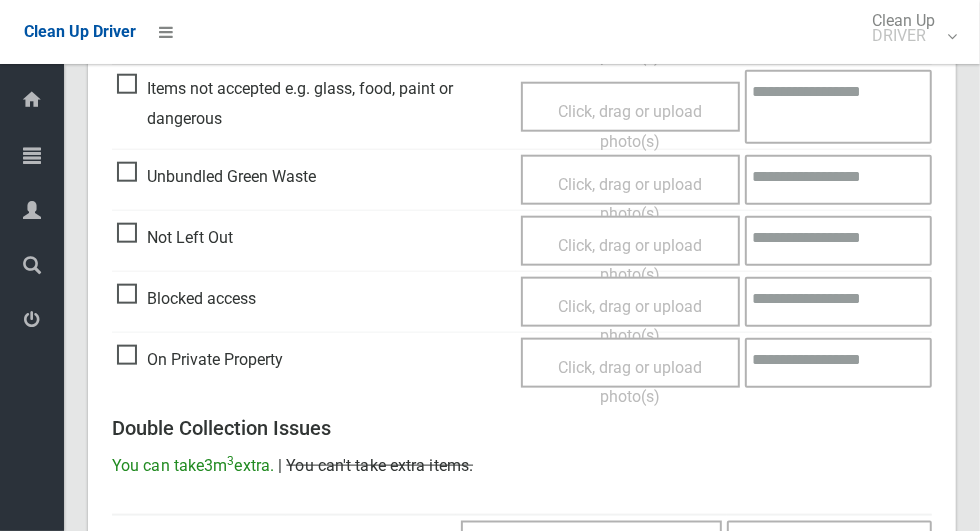 scroll, scrollTop: 1636, scrollLeft: 0, axis: vertical 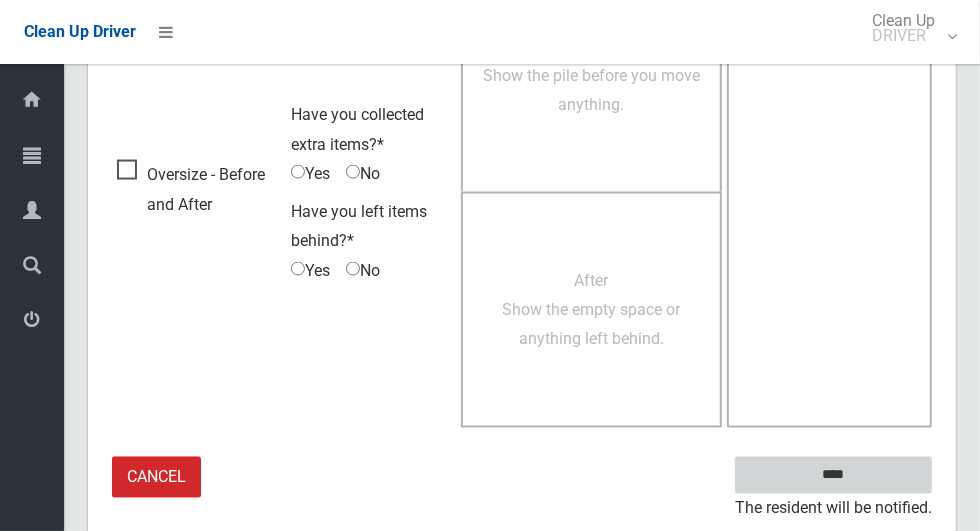 click on "****" at bounding box center [833, 475] 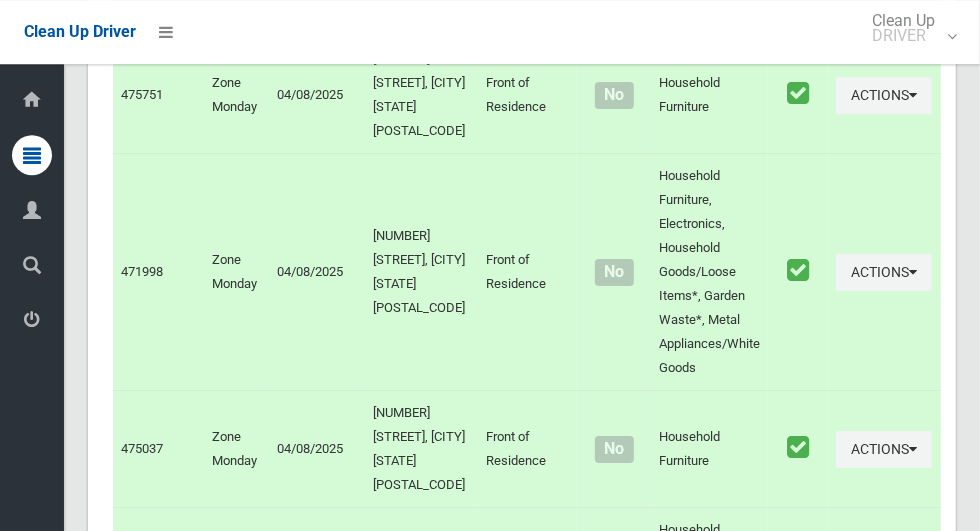 scroll, scrollTop: 12090, scrollLeft: 0, axis: vertical 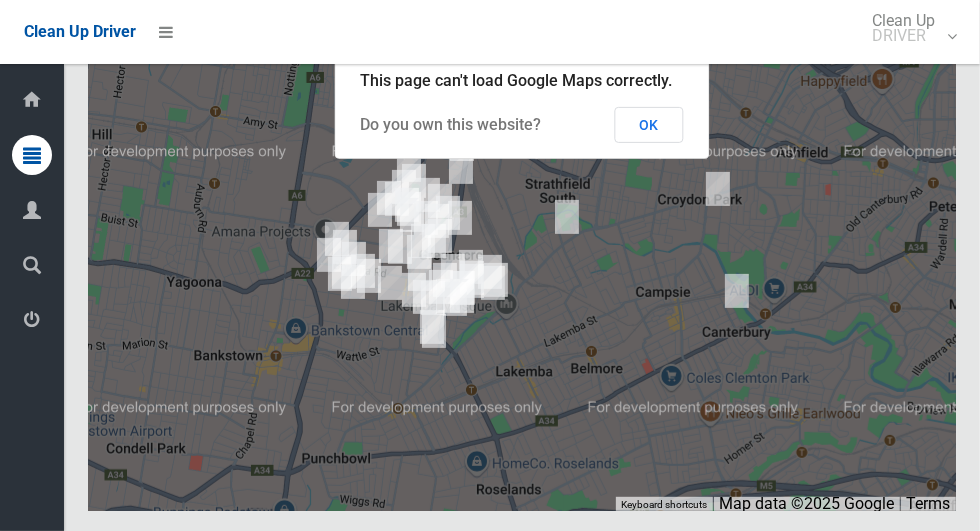 click on "OK" at bounding box center (649, 125) 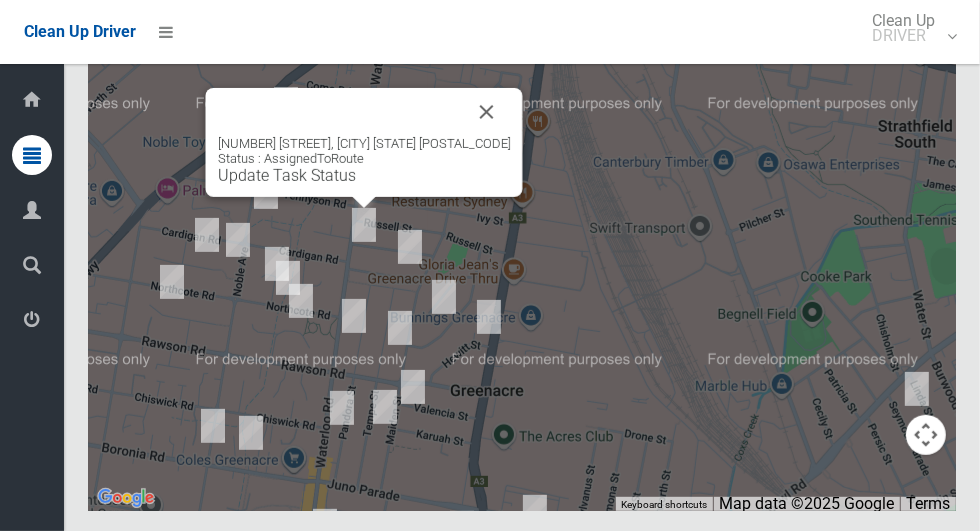 click on "Update Task Status" at bounding box center [287, 175] 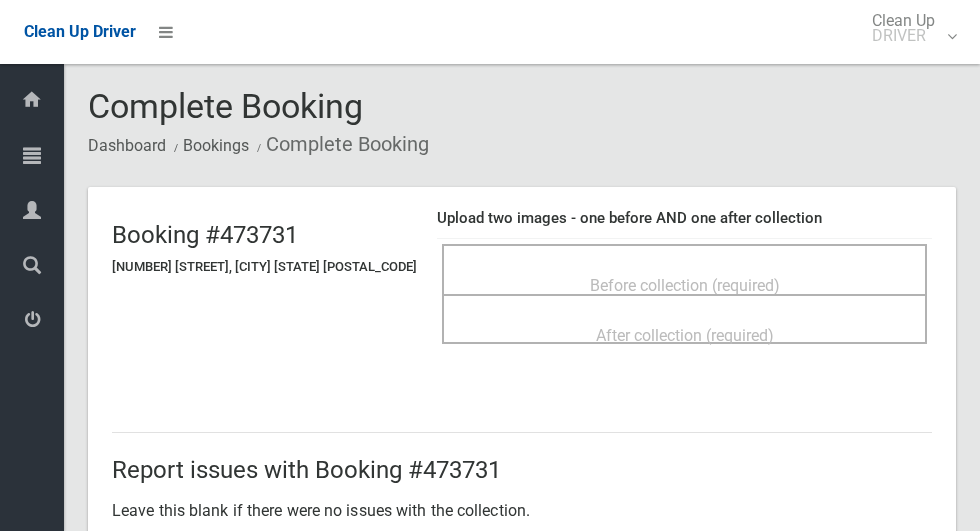 scroll, scrollTop: 0, scrollLeft: 0, axis: both 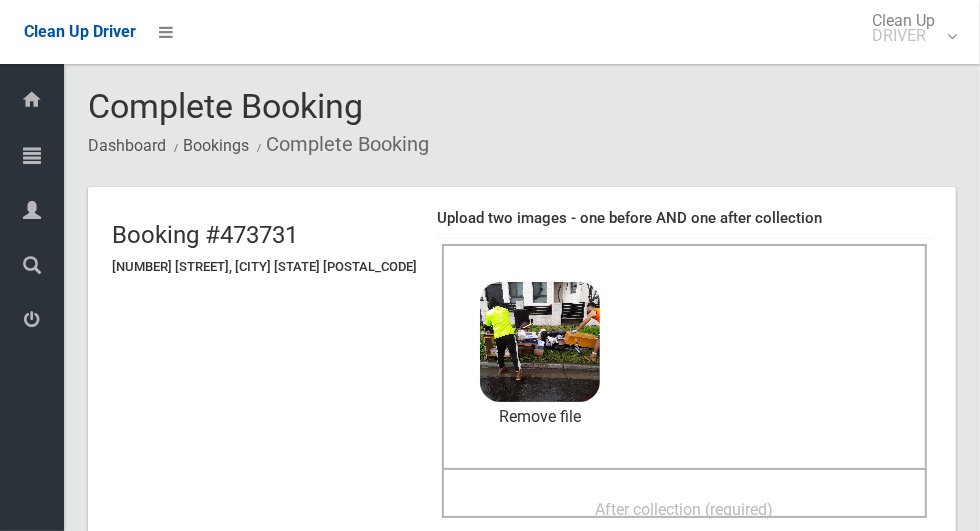 click on "After collection (required)" at bounding box center [685, 509] 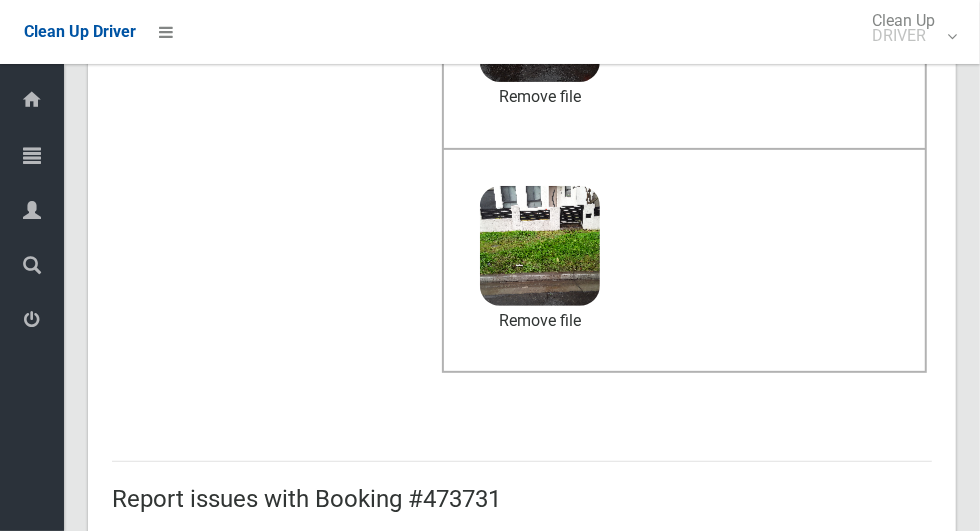 scroll, scrollTop: 1636, scrollLeft: 0, axis: vertical 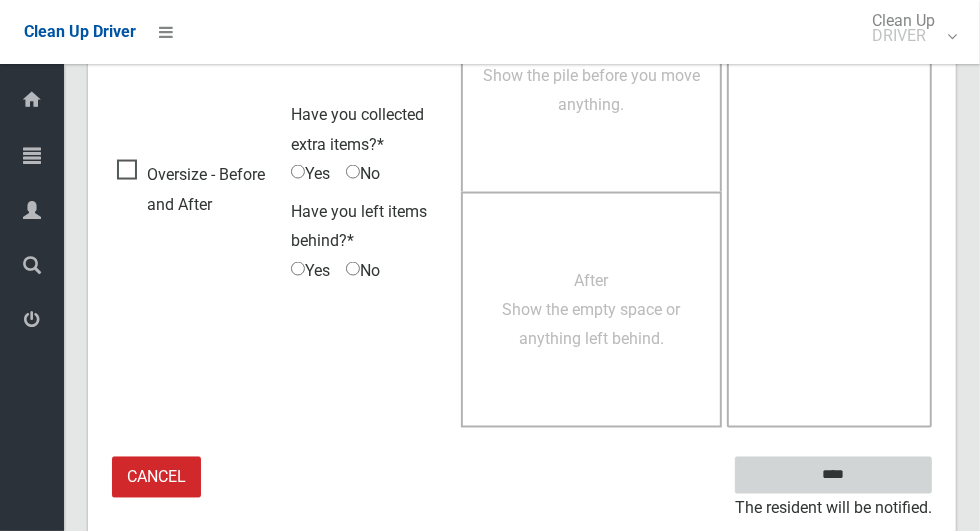 click on "****" at bounding box center [833, 475] 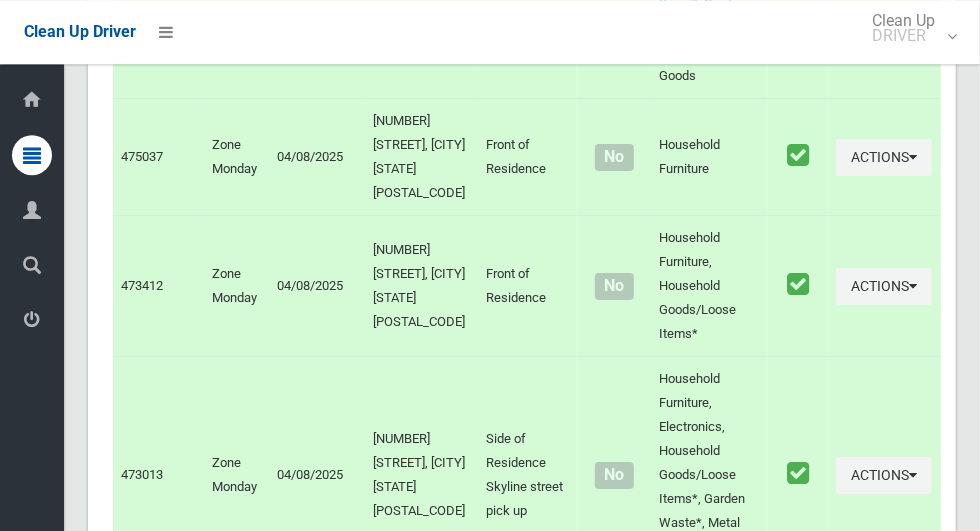 scroll, scrollTop: 12090, scrollLeft: 0, axis: vertical 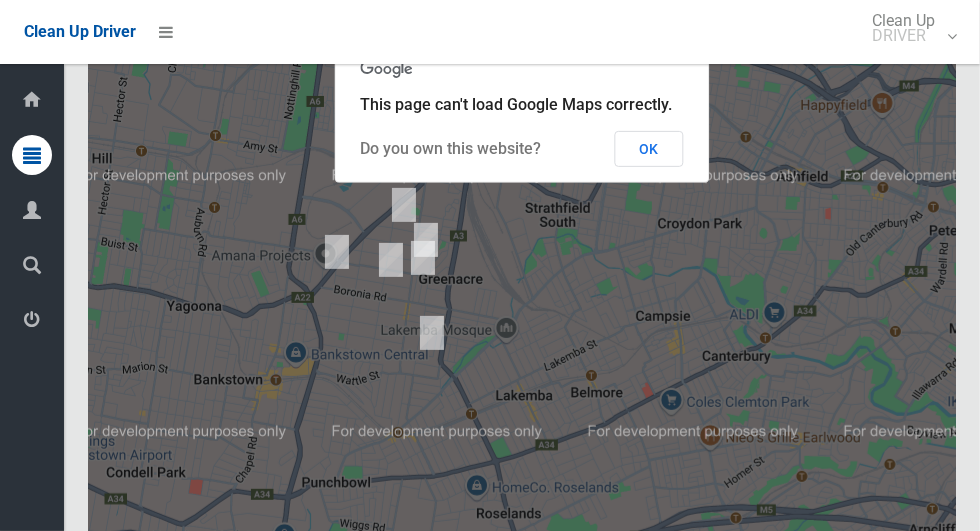 click on "OK" at bounding box center (649, 149) 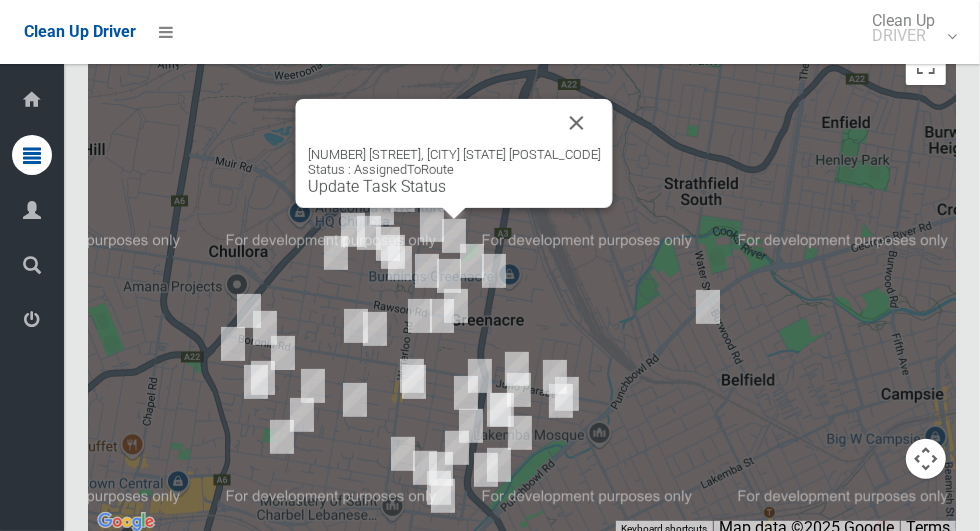 click on "Update Task Status" at bounding box center (377, 186) 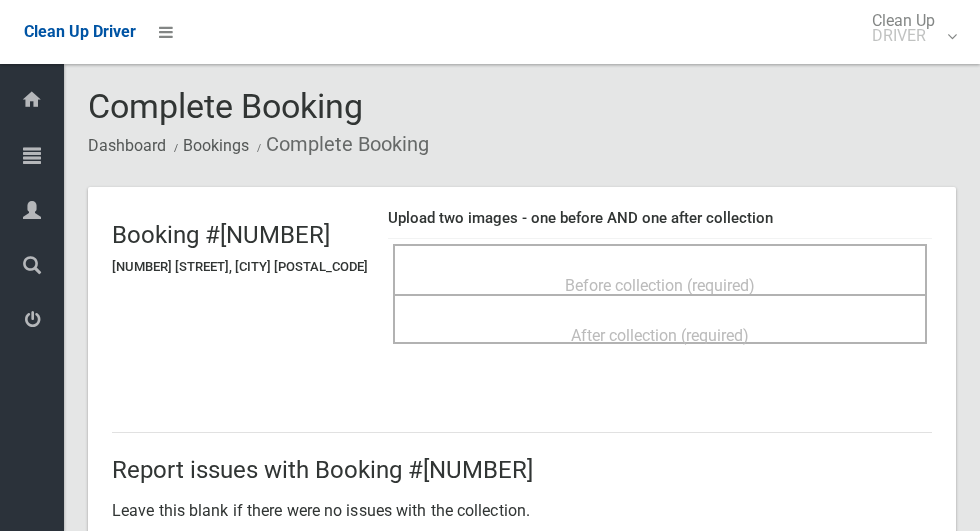 scroll, scrollTop: 0, scrollLeft: 0, axis: both 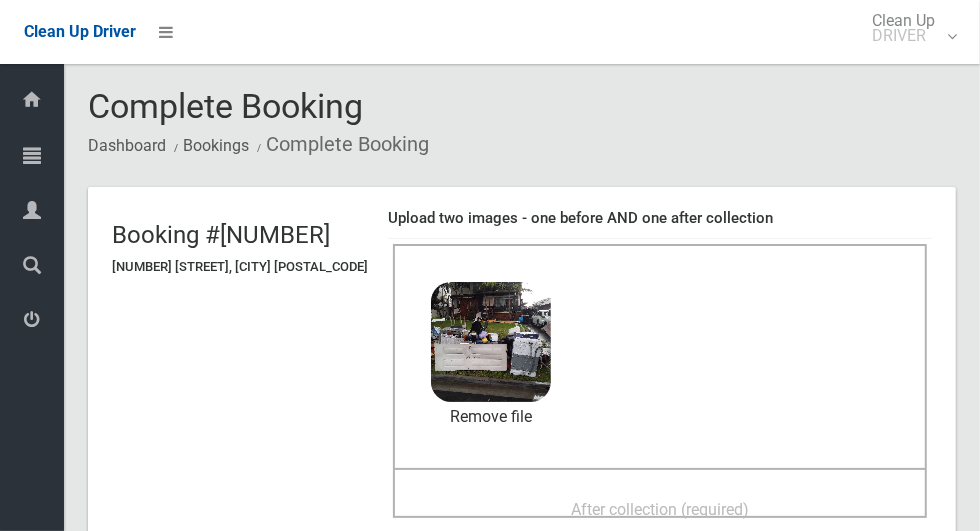 click on "After collection (required)" at bounding box center [660, 509] 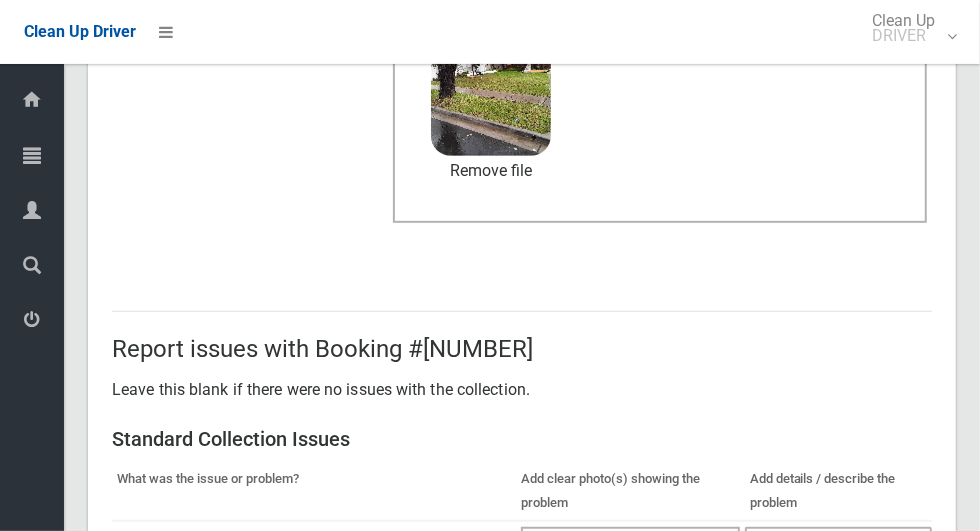 scroll, scrollTop: 1636, scrollLeft: 0, axis: vertical 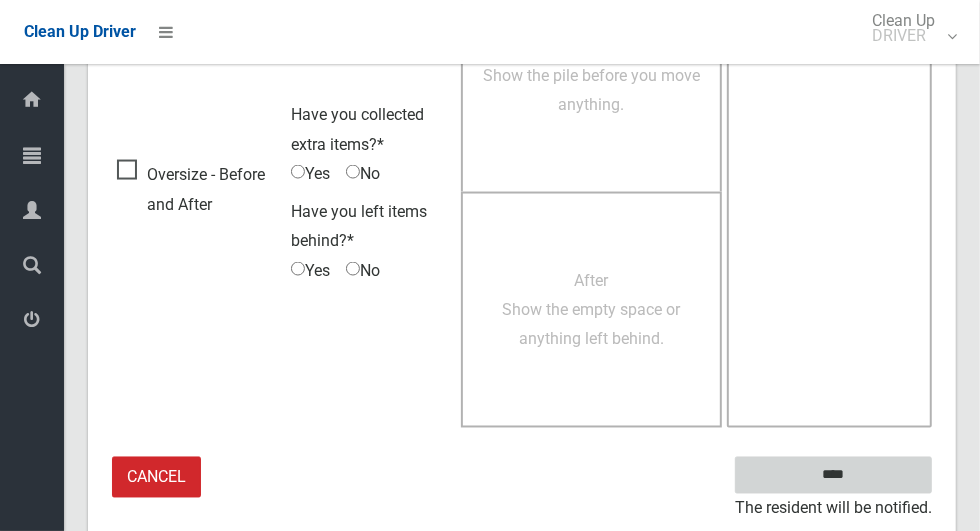 click on "****" at bounding box center [833, 475] 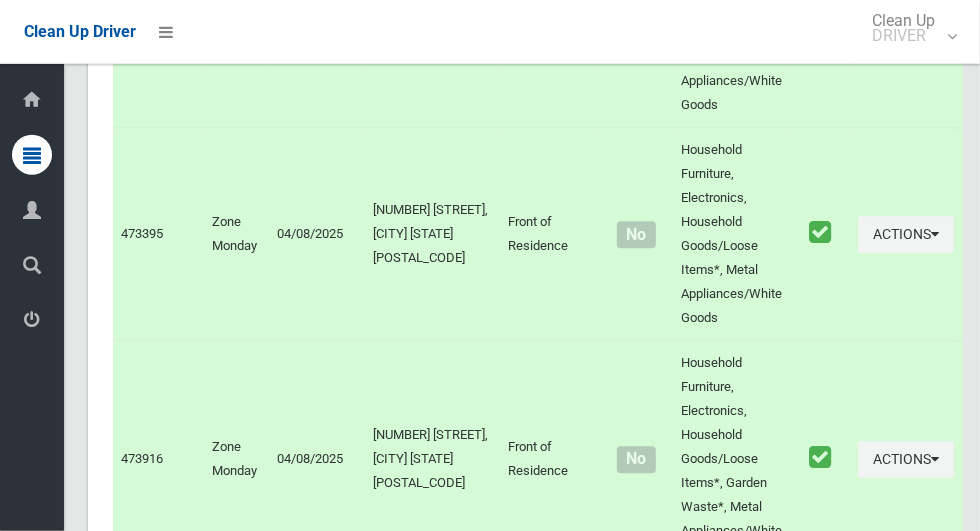 scroll, scrollTop: 12090, scrollLeft: 0, axis: vertical 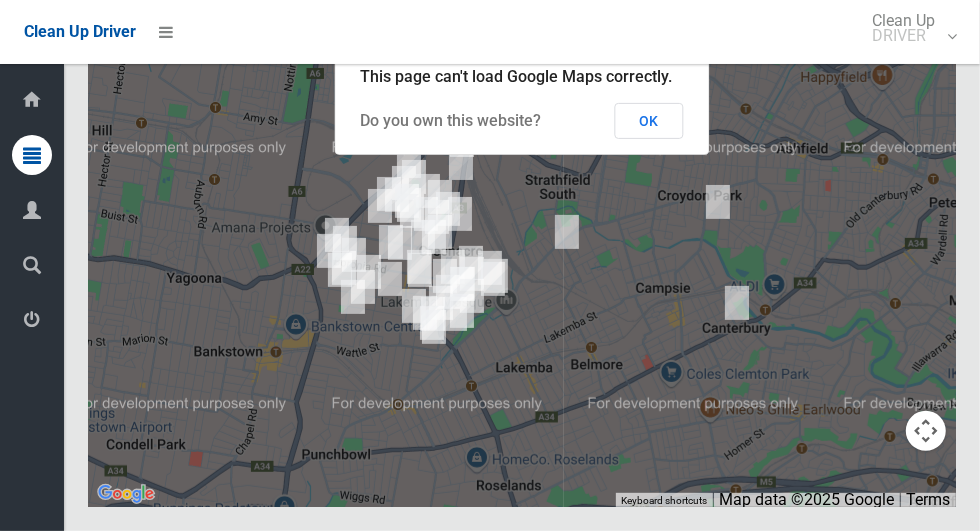 click on "OK" at bounding box center [649, 121] 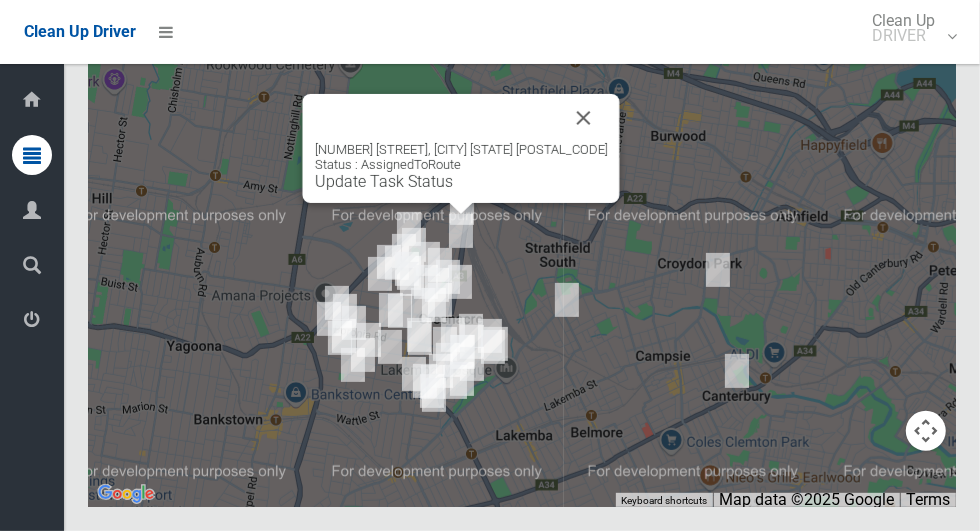 click on "Update Task Status" at bounding box center (384, 181) 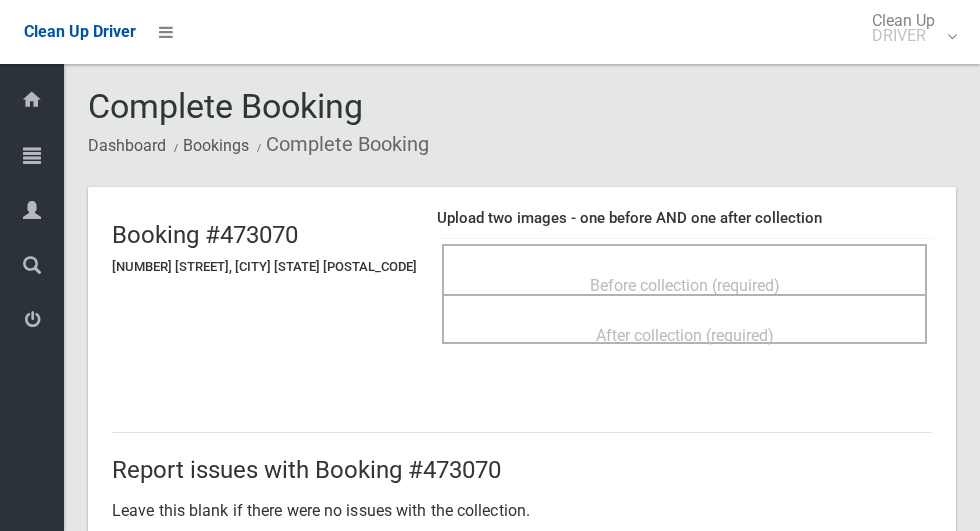 scroll, scrollTop: 0, scrollLeft: 0, axis: both 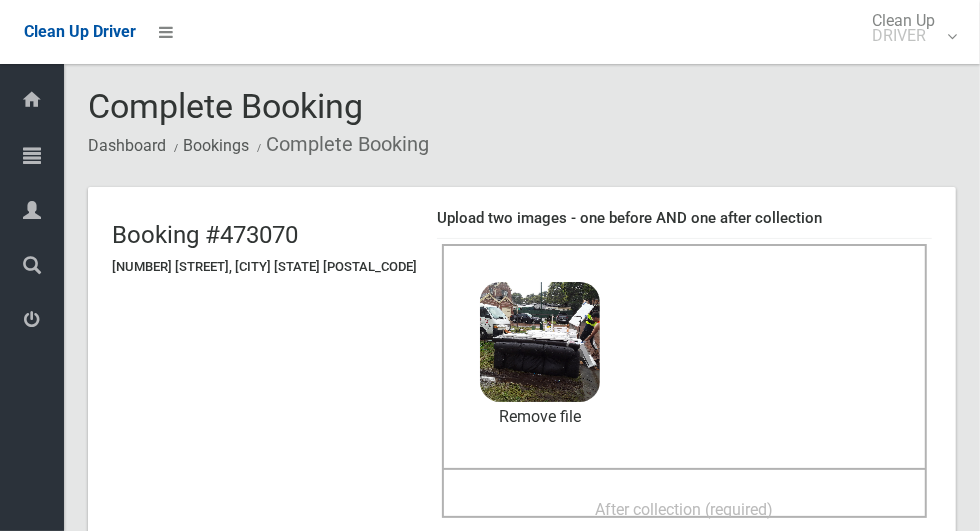 click on "After collection (required)" at bounding box center (685, 509) 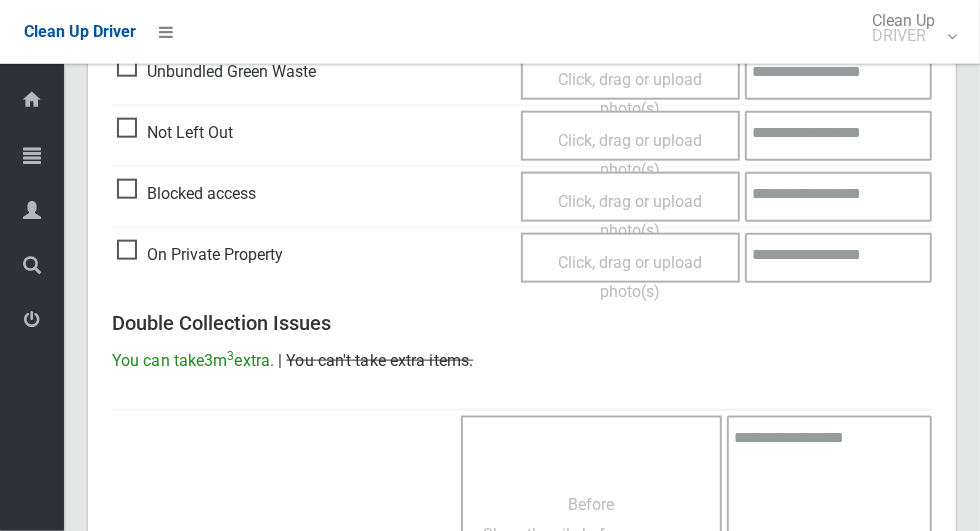 scroll, scrollTop: 1636, scrollLeft: 0, axis: vertical 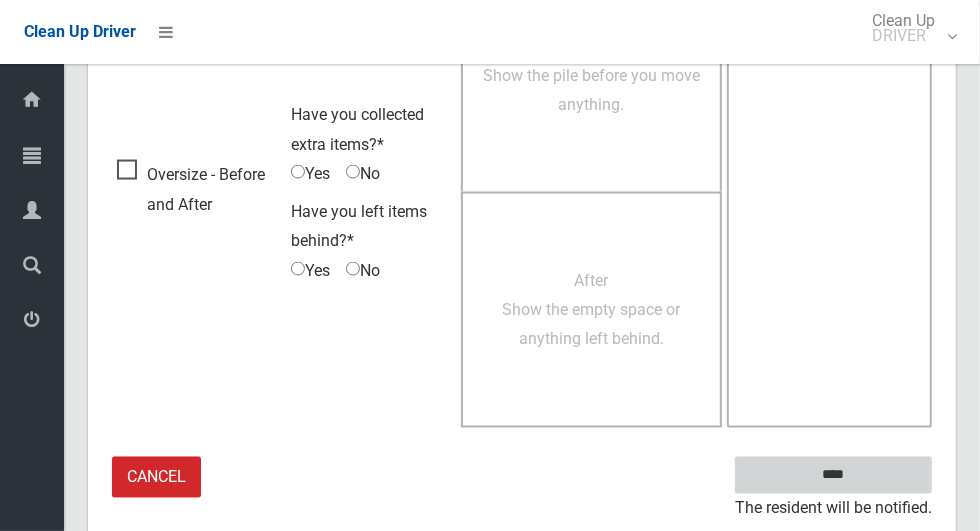 click on "****" at bounding box center (833, 475) 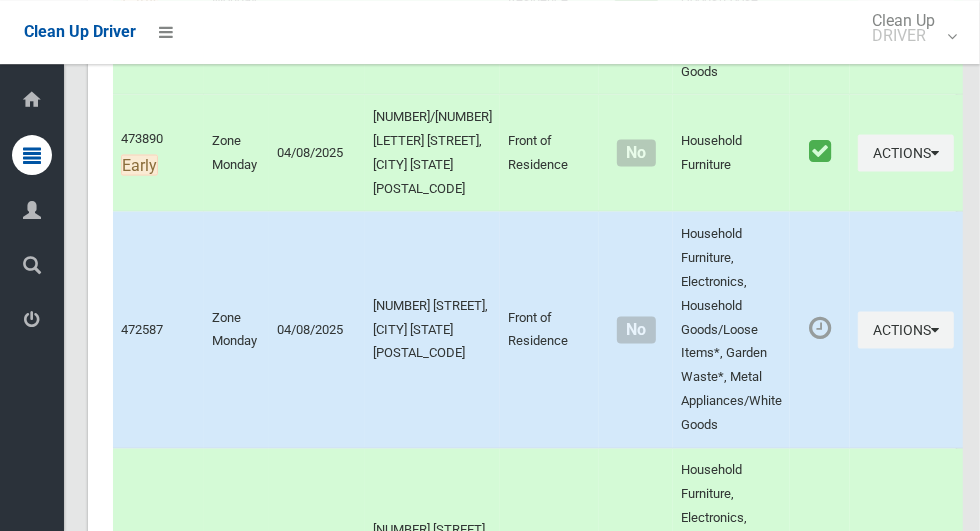 scroll, scrollTop: 1614, scrollLeft: 0, axis: vertical 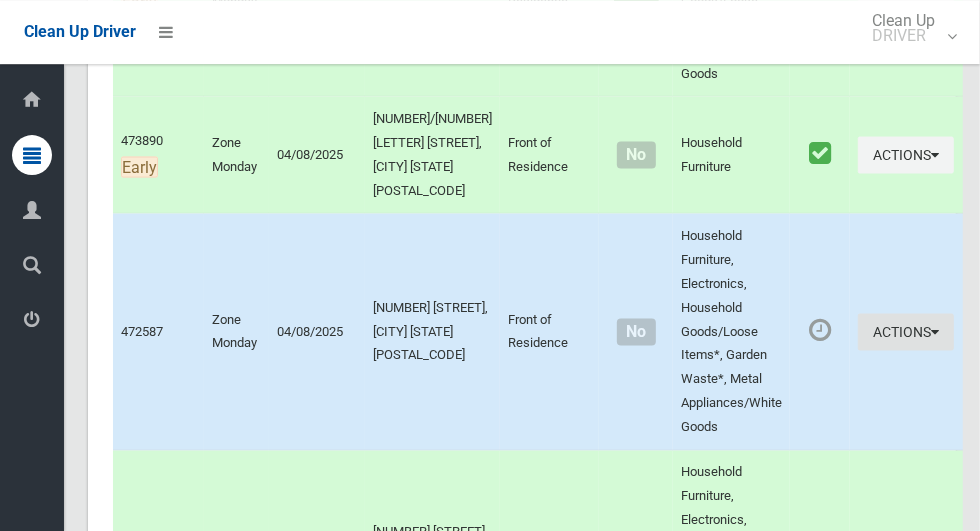 click on "Actions" at bounding box center [906, 331] 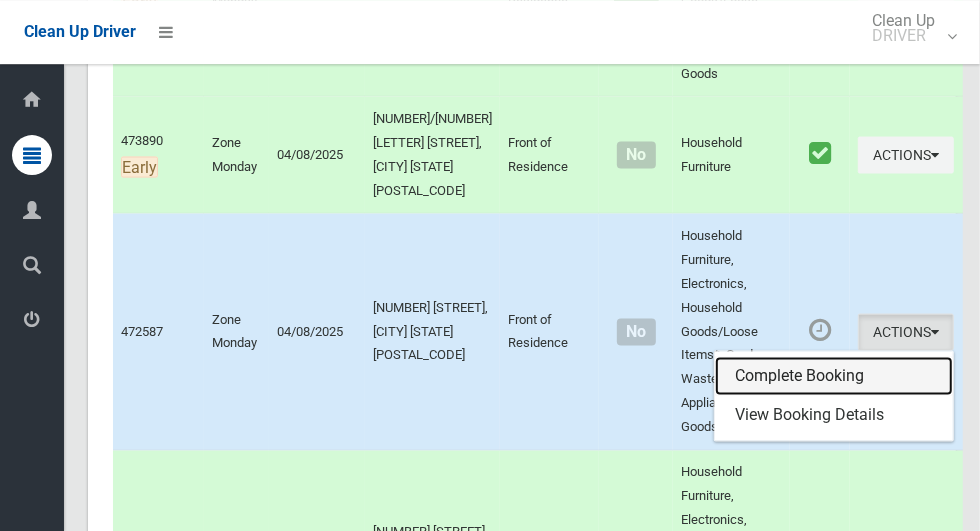 click on "Complete Booking" at bounding box center (834, 376) 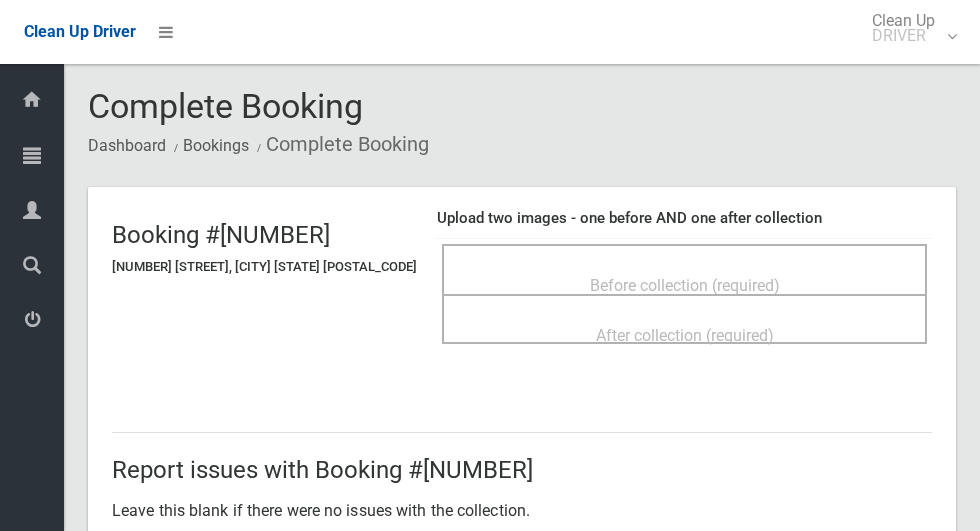scroll, scrollTop: 0, scrollLeft: 0, axis: both 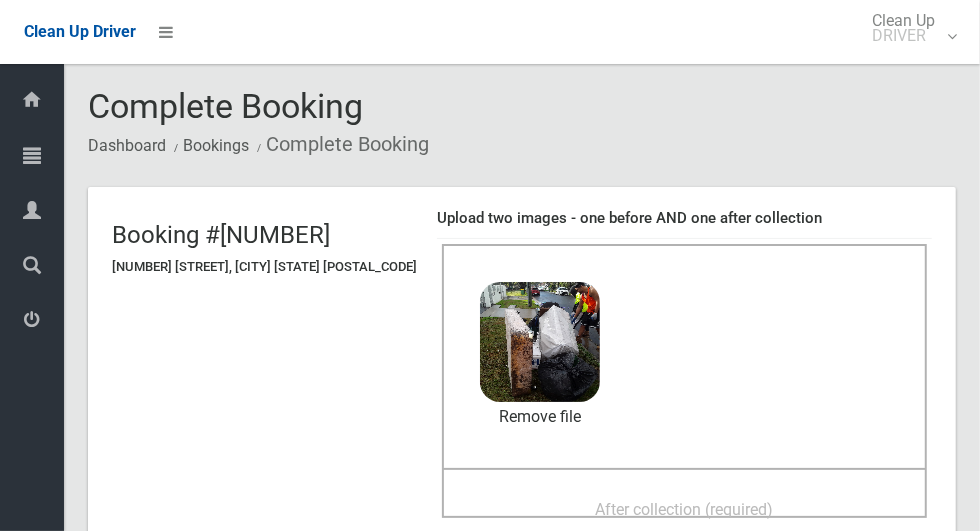 click on "After collection (required)" at bounding box center (685, 509) 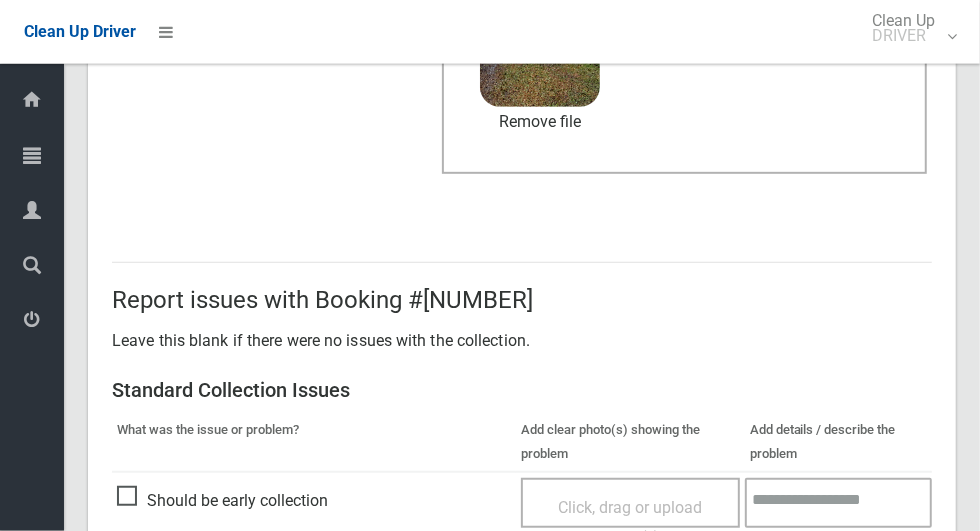 scroll, scrollTop: 1636, scrollLeft: 0, axis: vertical 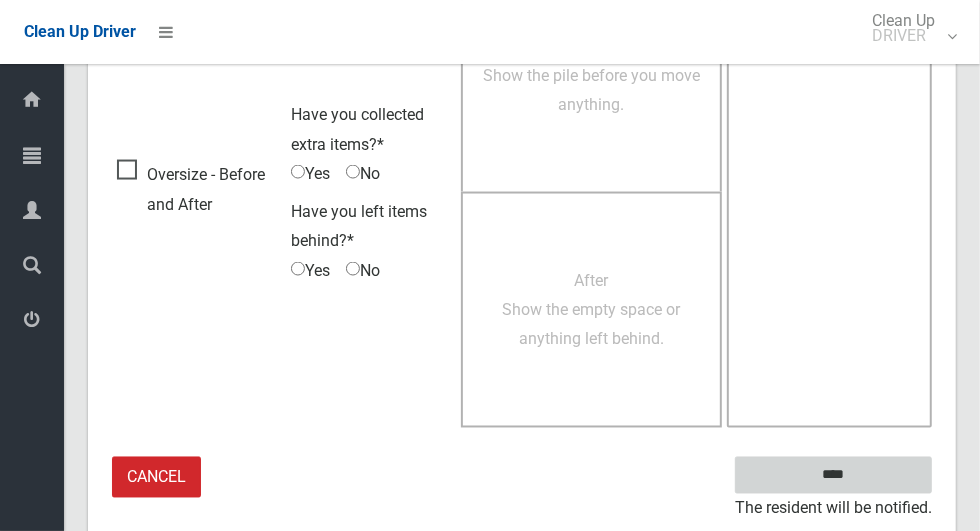click on "****" at bounding box center (833, 475) 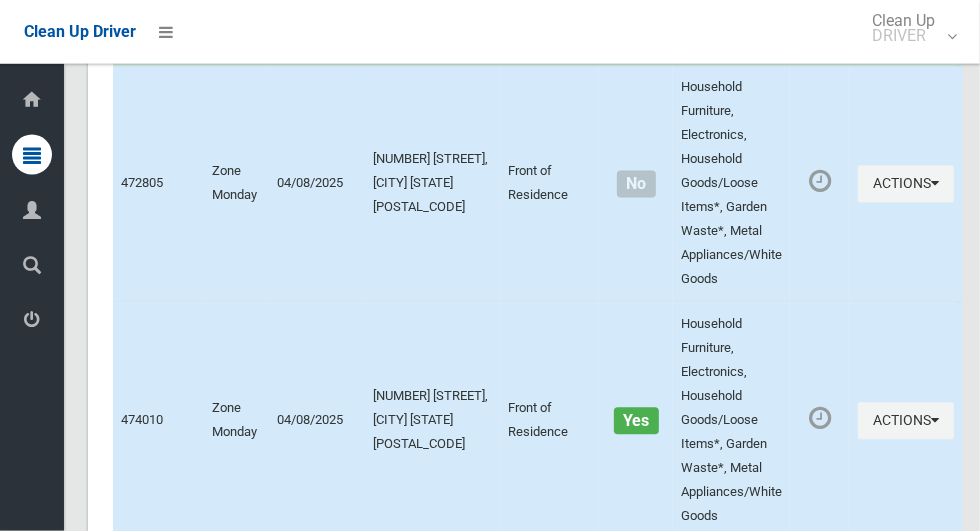 scroll, scrollTop: 2217, scrollLeft: 0, axis: vertical 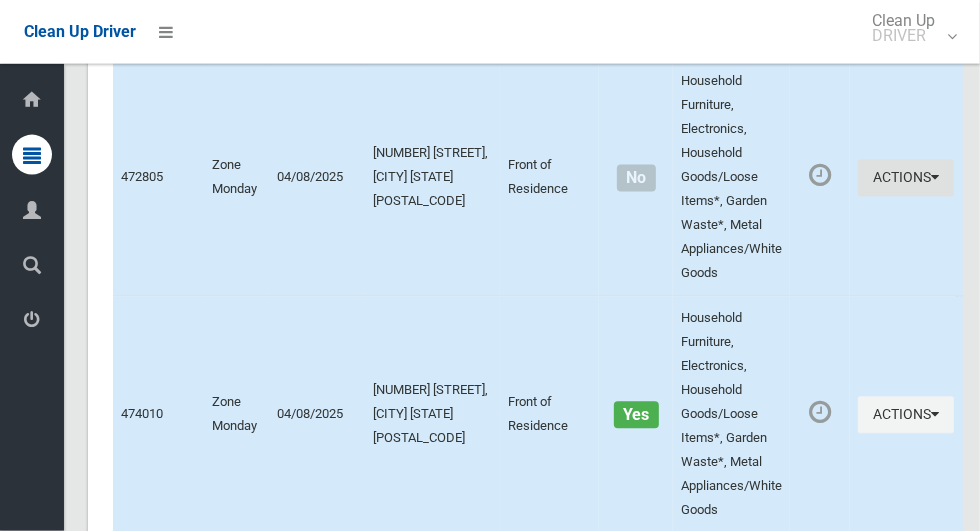 click on "Actions" at bounding box center [906, 178] 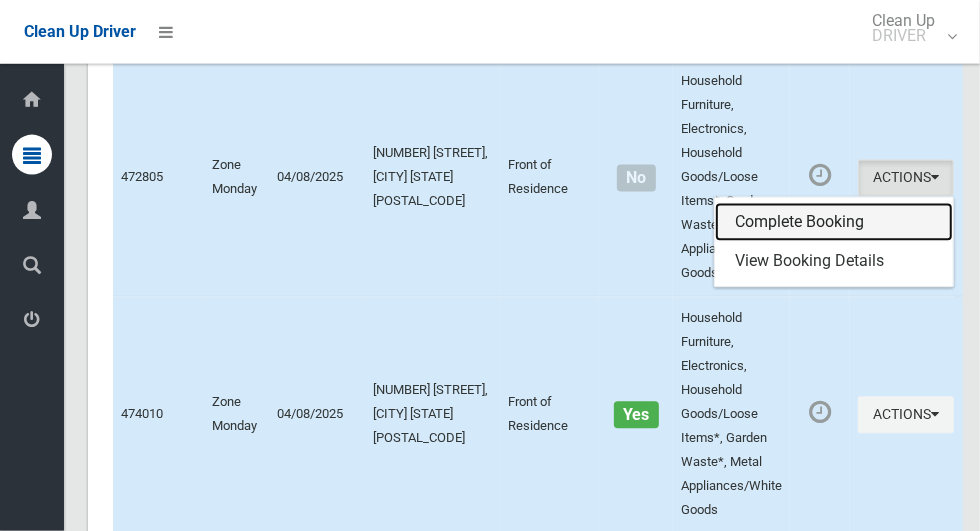 click on "Complete Booking" at bounding box center (834, 223) 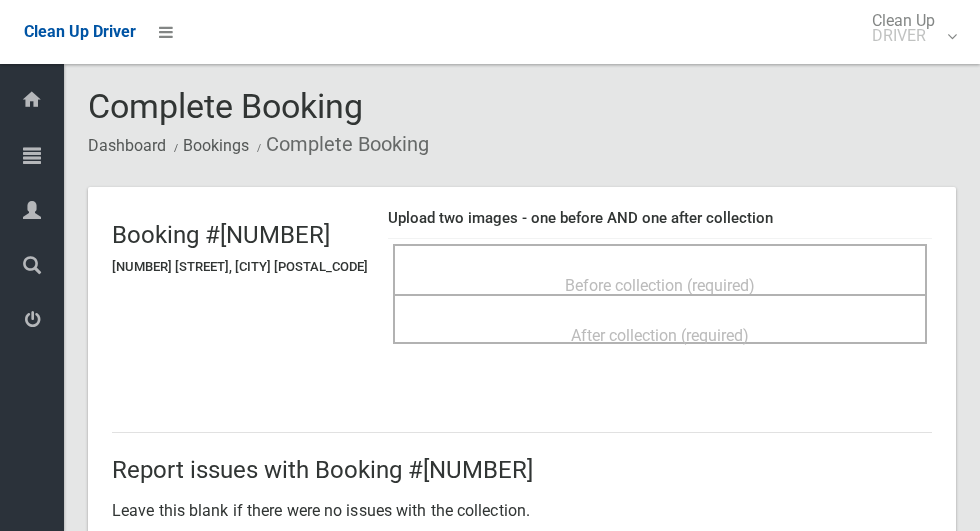 scroll, scrollTop: 0, scrollLeft: 0, axis: both 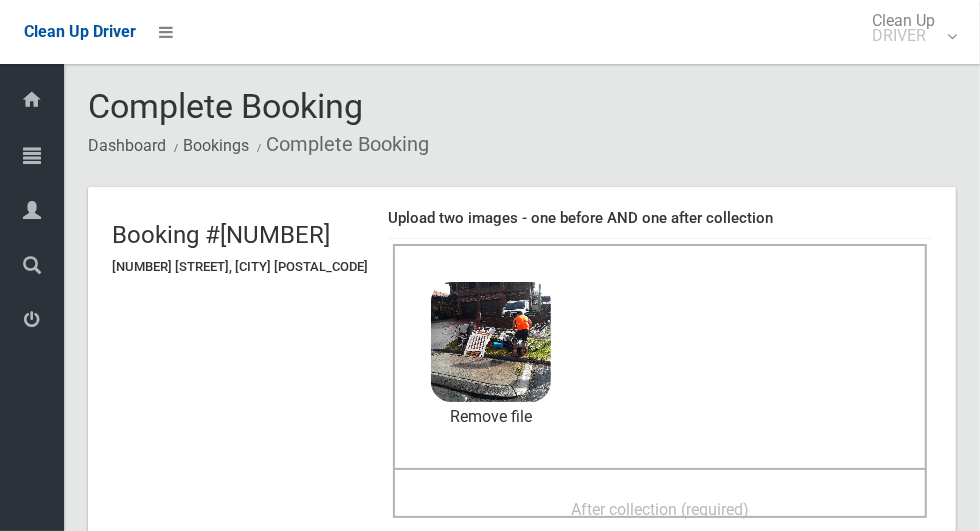 click on "After collection (required)" at bounding box center (660, 509) 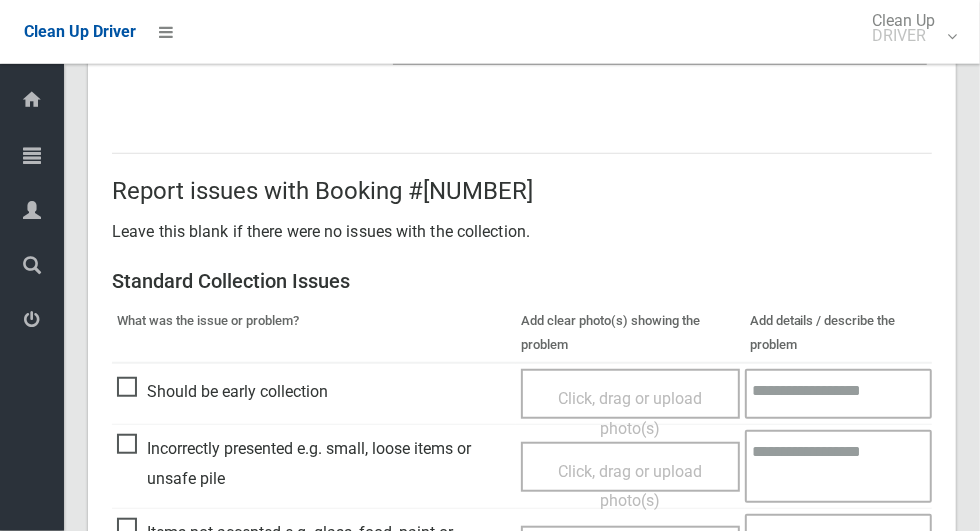 scroll, scrollTop: 651, scrollLeft: 0, axis: vertical 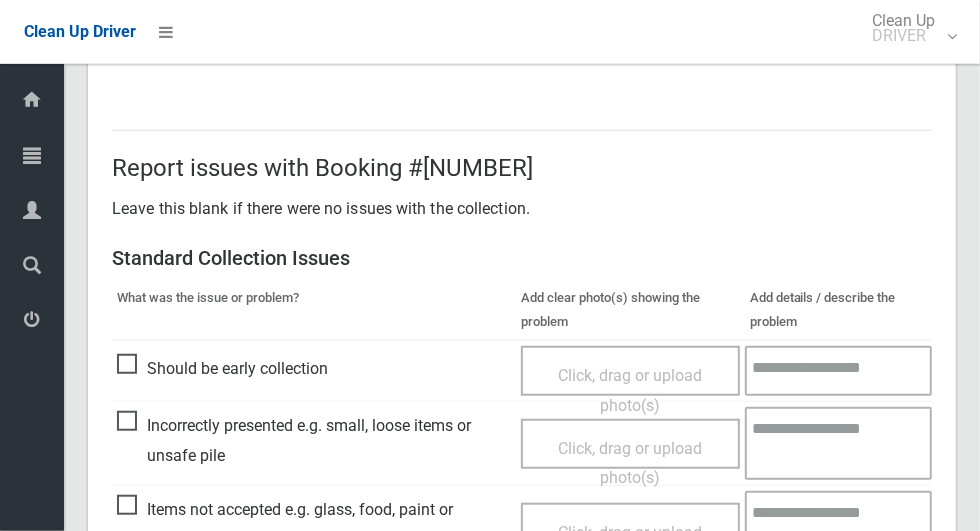 click on "Click, drag or upload photo(s)" at bounding box center [630, 547] 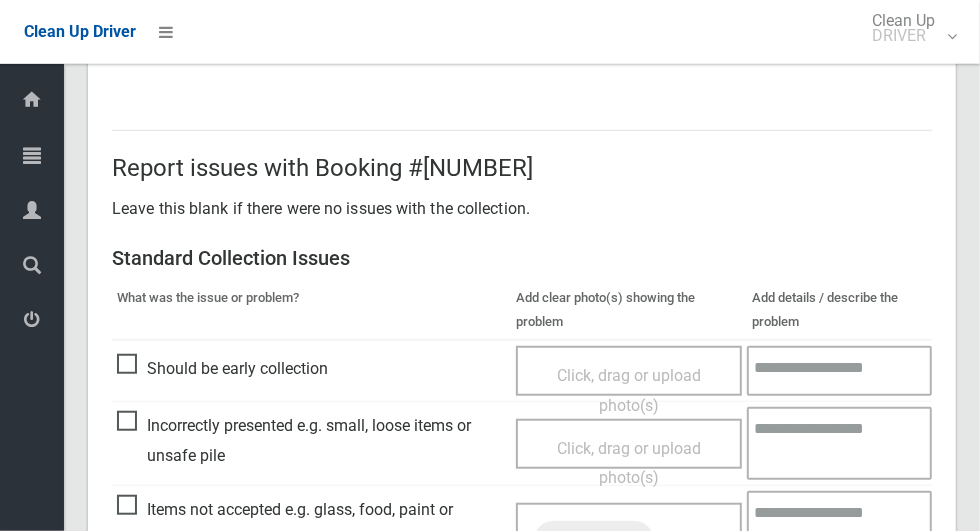 click at bounding box center (839, 527) 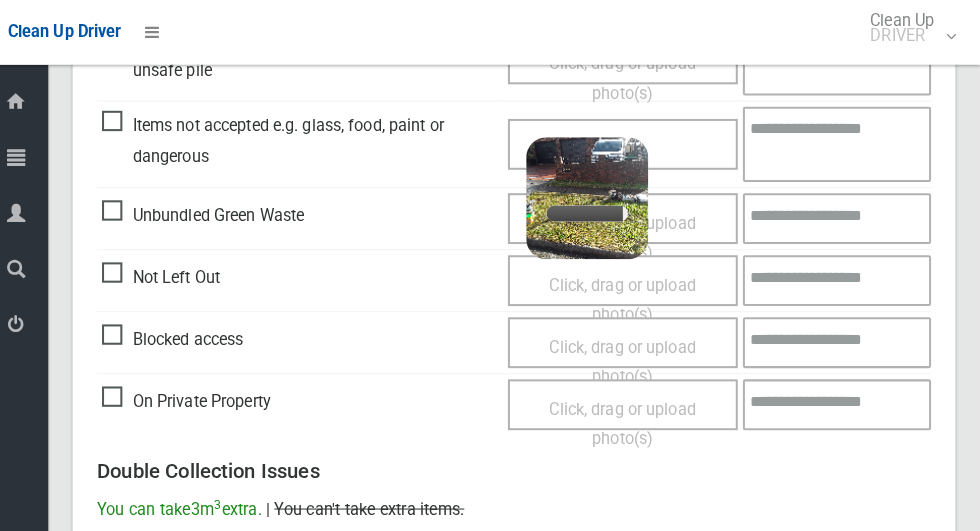 scroll, scrollTop: 1036, scrollLeft: 0, axis: vertical 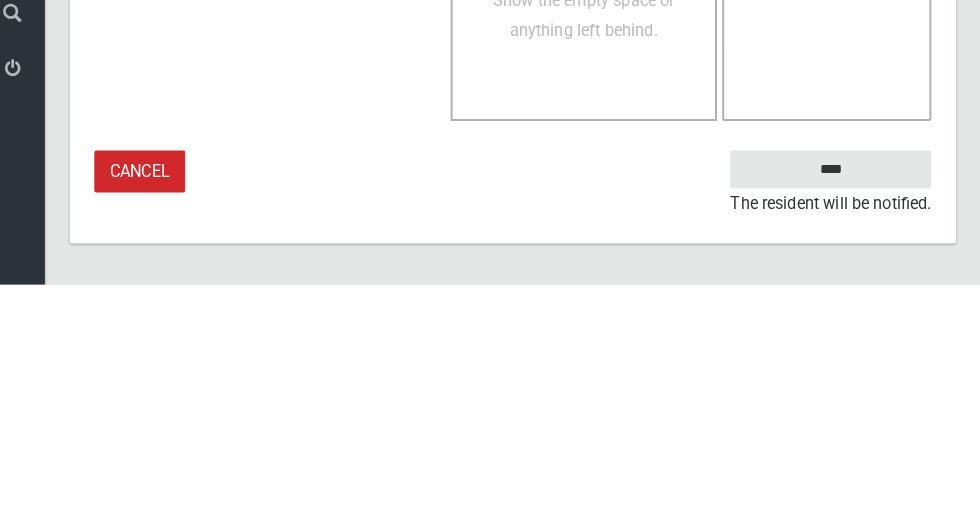 type on "**********" 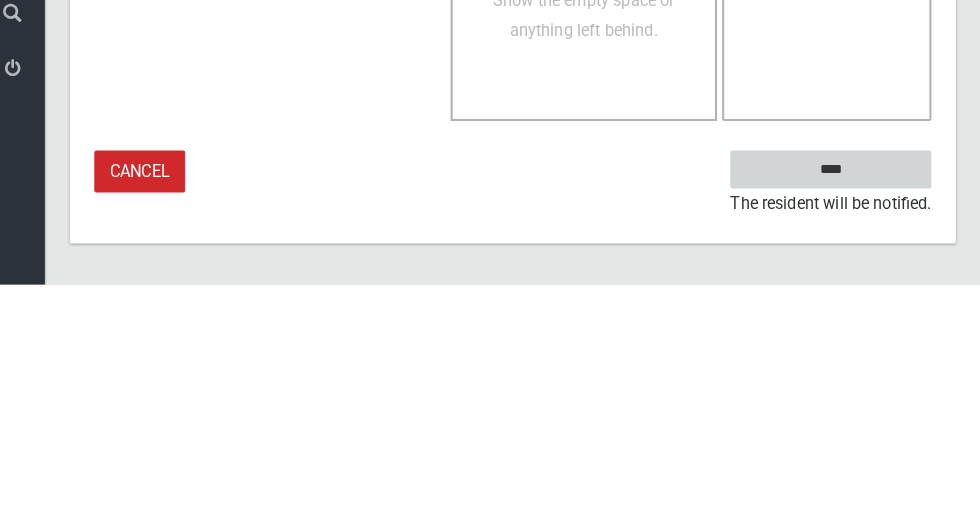 click on "****" at bounding box center (833, 418) 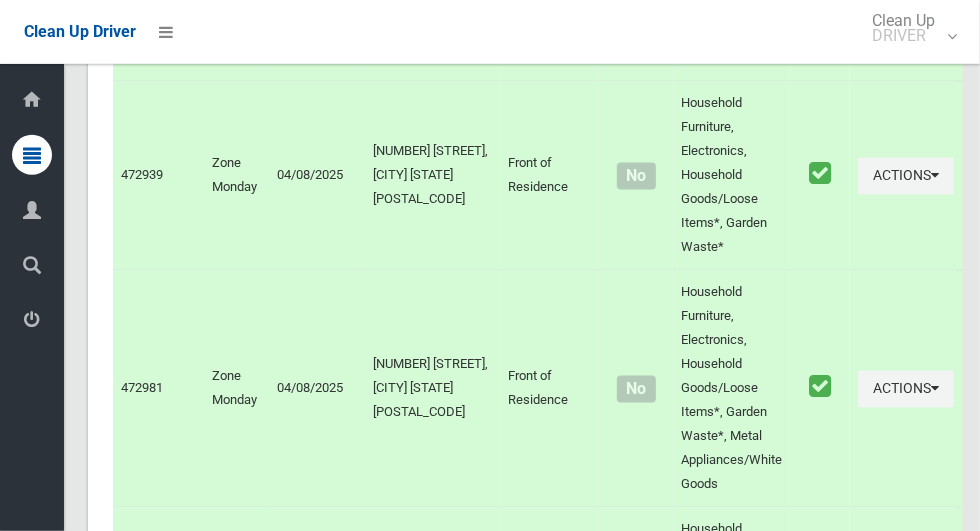 scroll, scrollTop: 12090, scrollLeft: 0, axis: vertical 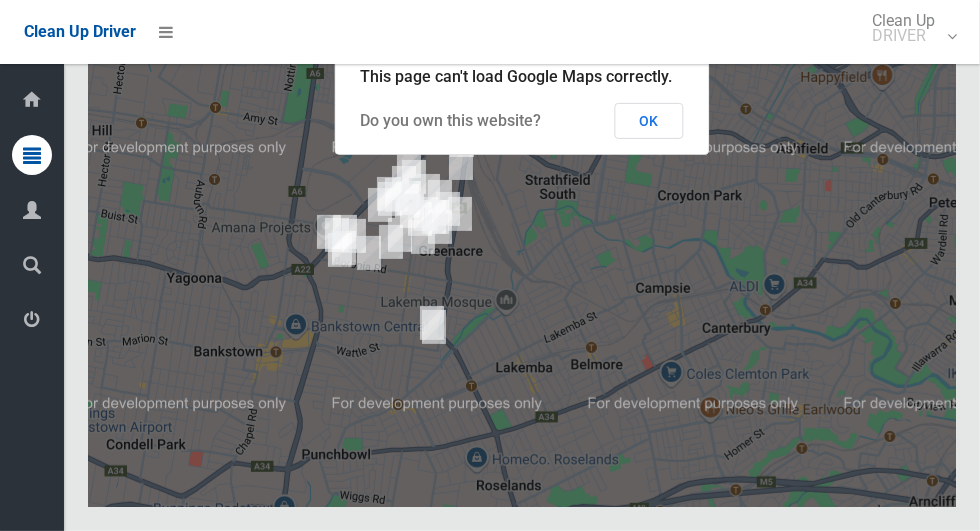 click on "OK" at bounding box center (649, 121) 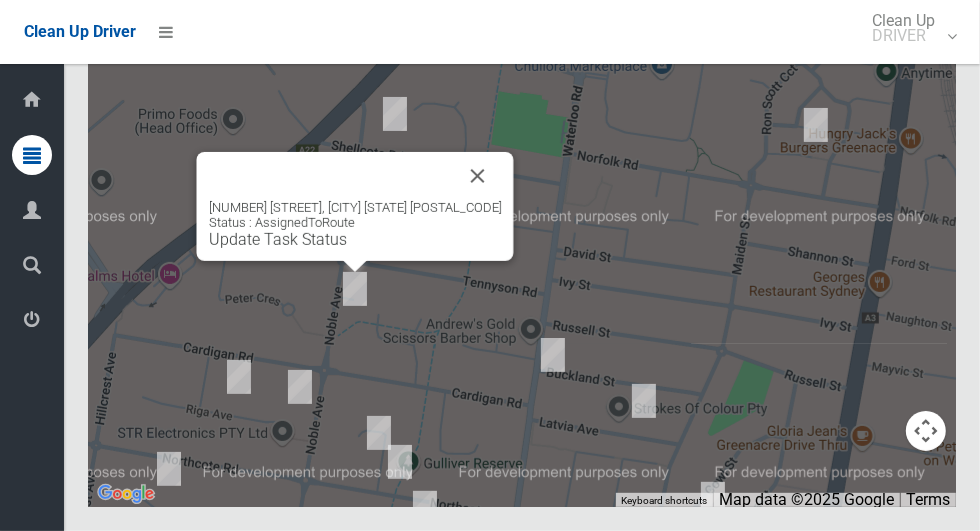 click on "271 Noble Avenue, GREENACRE NSW 2190 Status : AssignedToRoute Update Task Status" at bounding box center [522, 257] 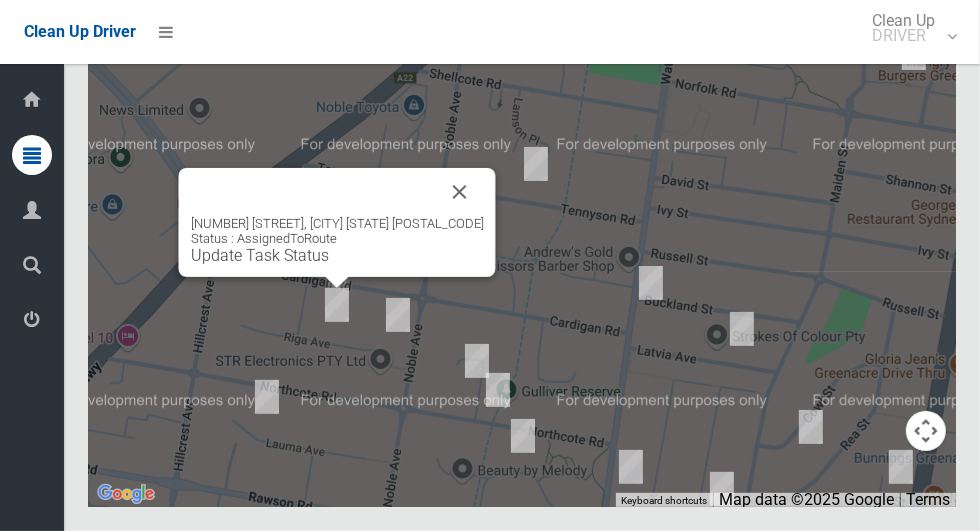 click at bounding box center [460, 192] 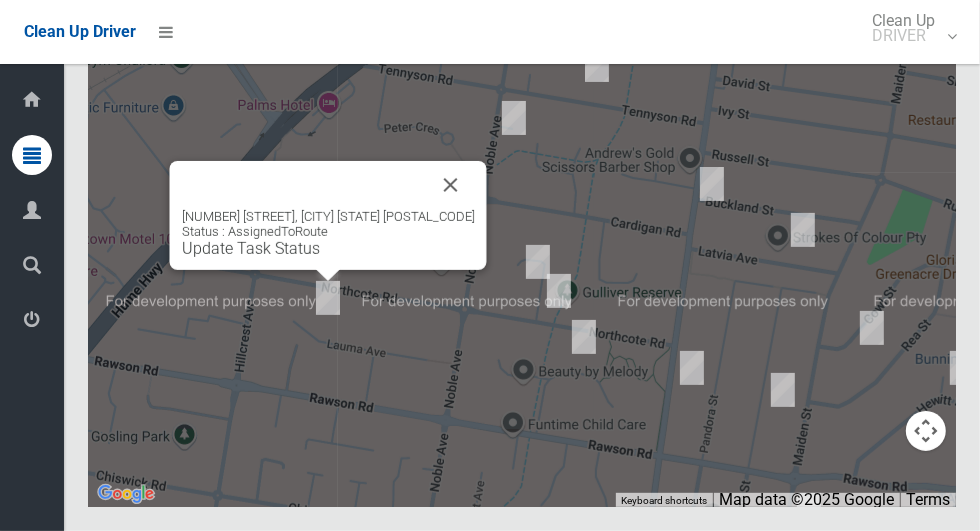 click on "31 Lauma Avenue, GREENACRE NSW 2190 Status : AssignedToRoute Update Task Status" at bounding box center (328, 215) 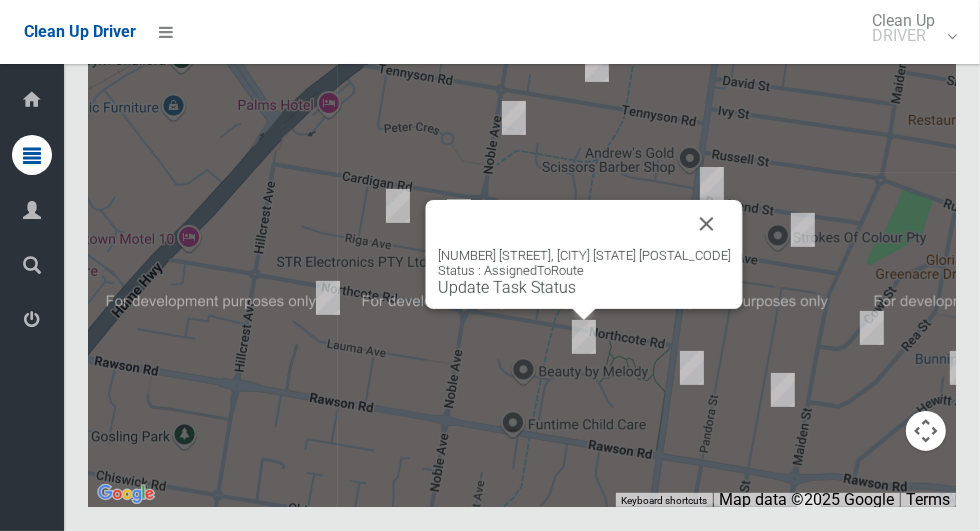 click at bounding box center [707, 224] 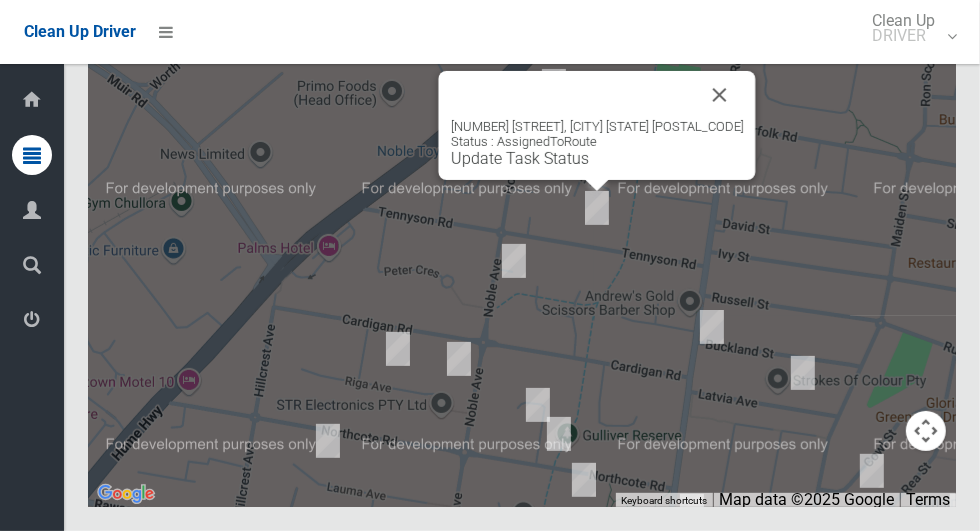 click on "Update Task Status" at bounding box center [520, 158] 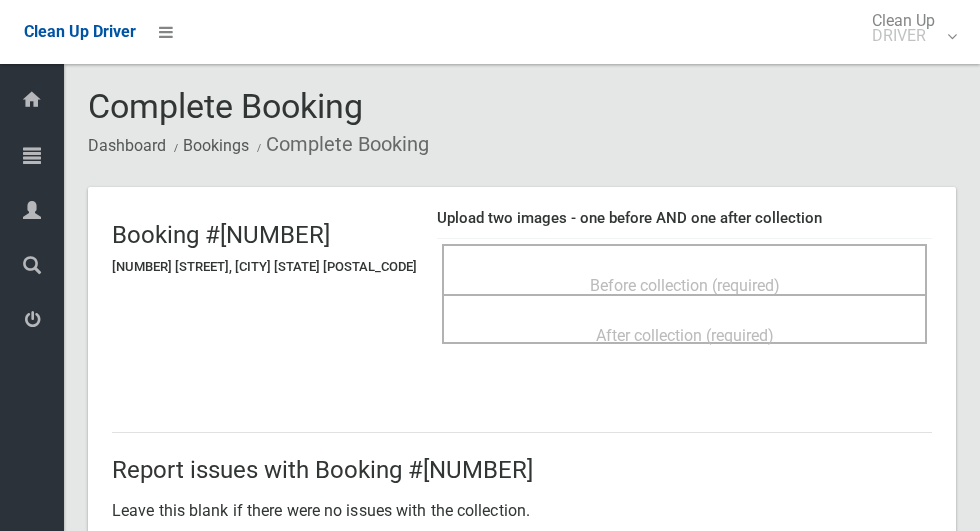 scroll, scrollTop: 0, scrollLeft: 0, axis: both 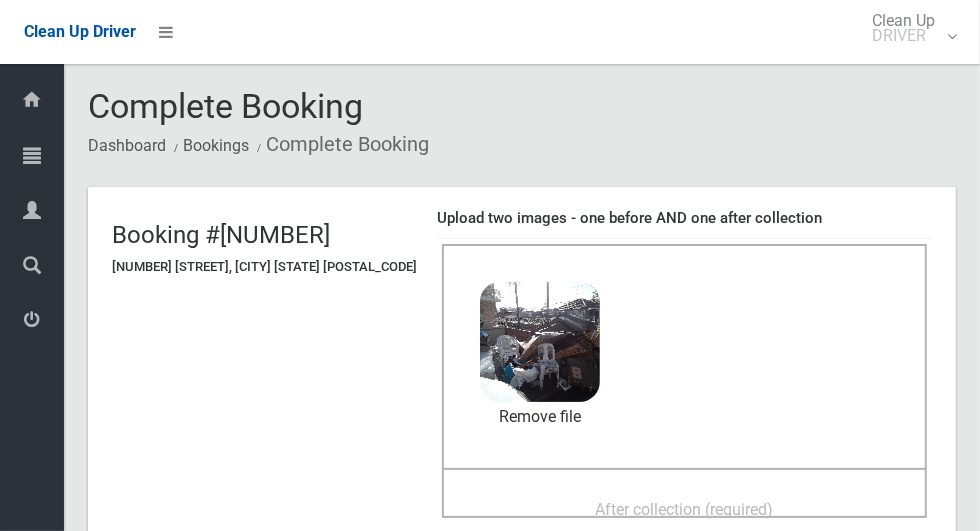 click on "After collection (required)" at bounding box center [685, 509] 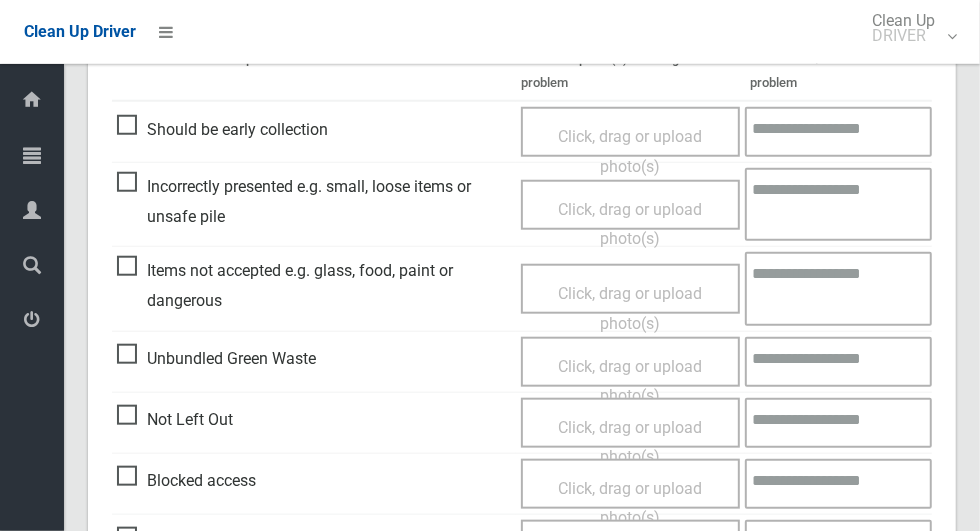 scroll, scrollTop: 1636, scrollLeft: 0, axis: vertical 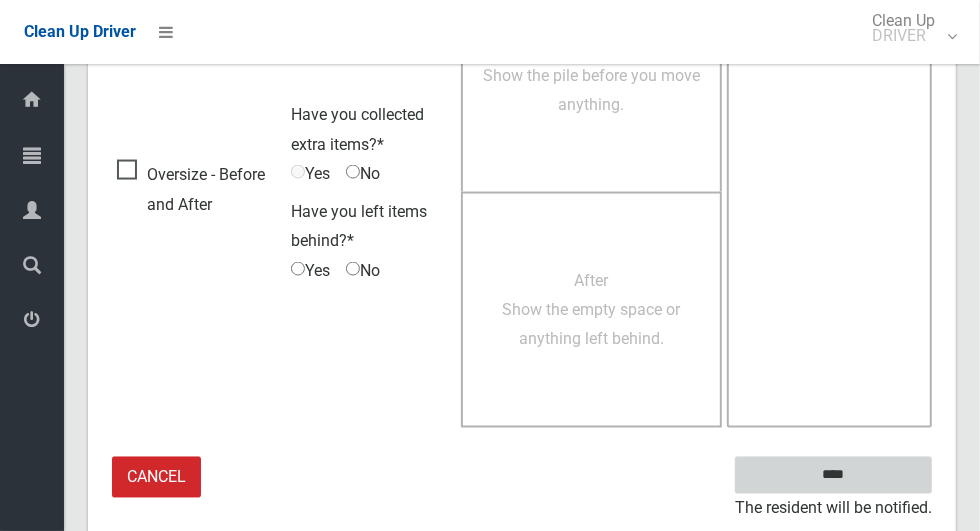 click on "****" at bounding box center (833, 475) 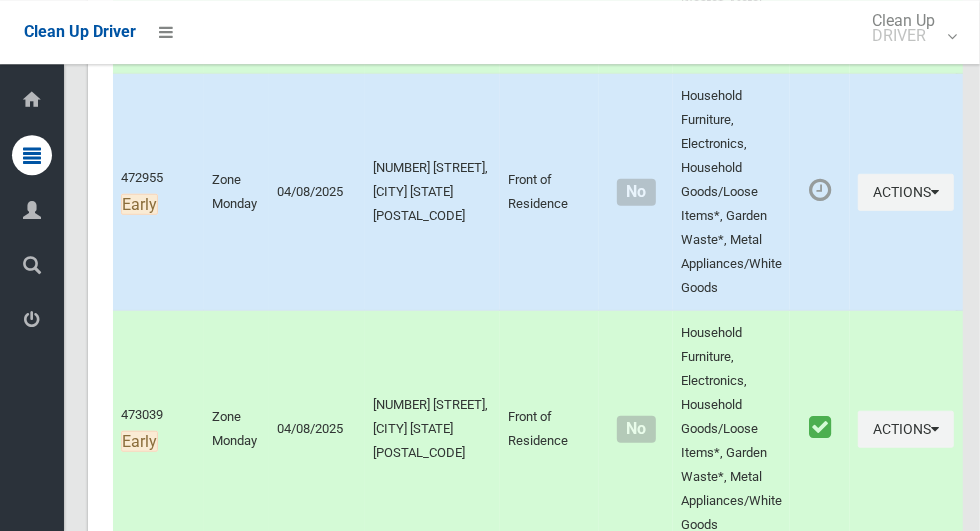 scroll, scrollTop: 596, scrollLeft: 0, axis: vertical 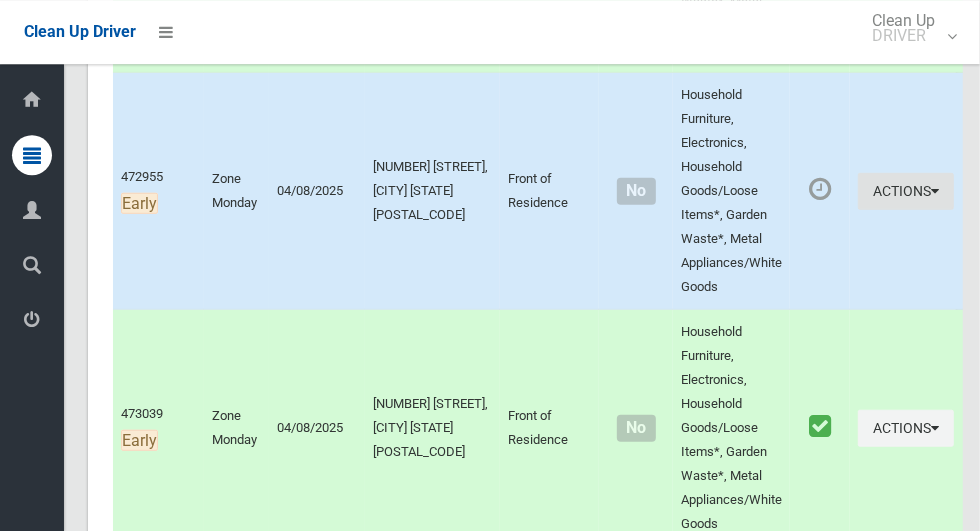 click on "Actions" at bounding box center [906, 191] 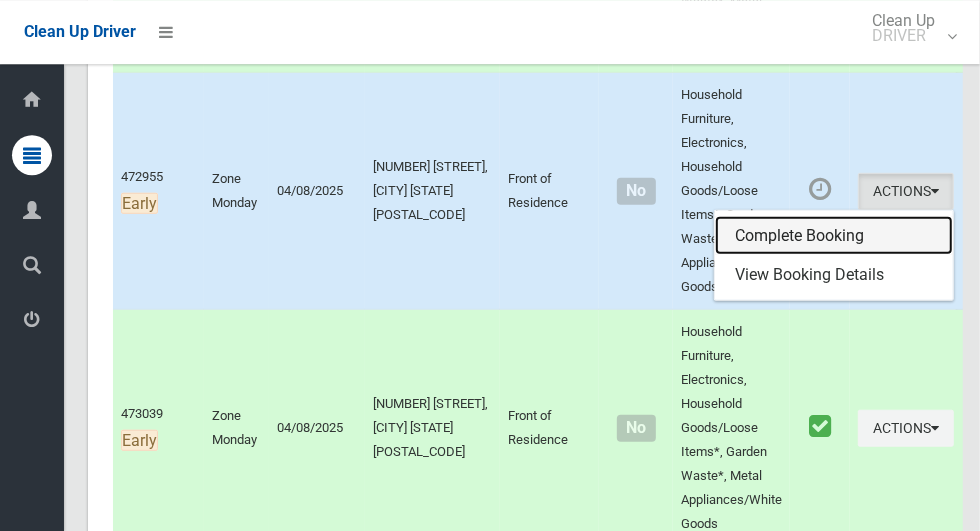 click on "Complete Booking" at bounding box center [834, 236] 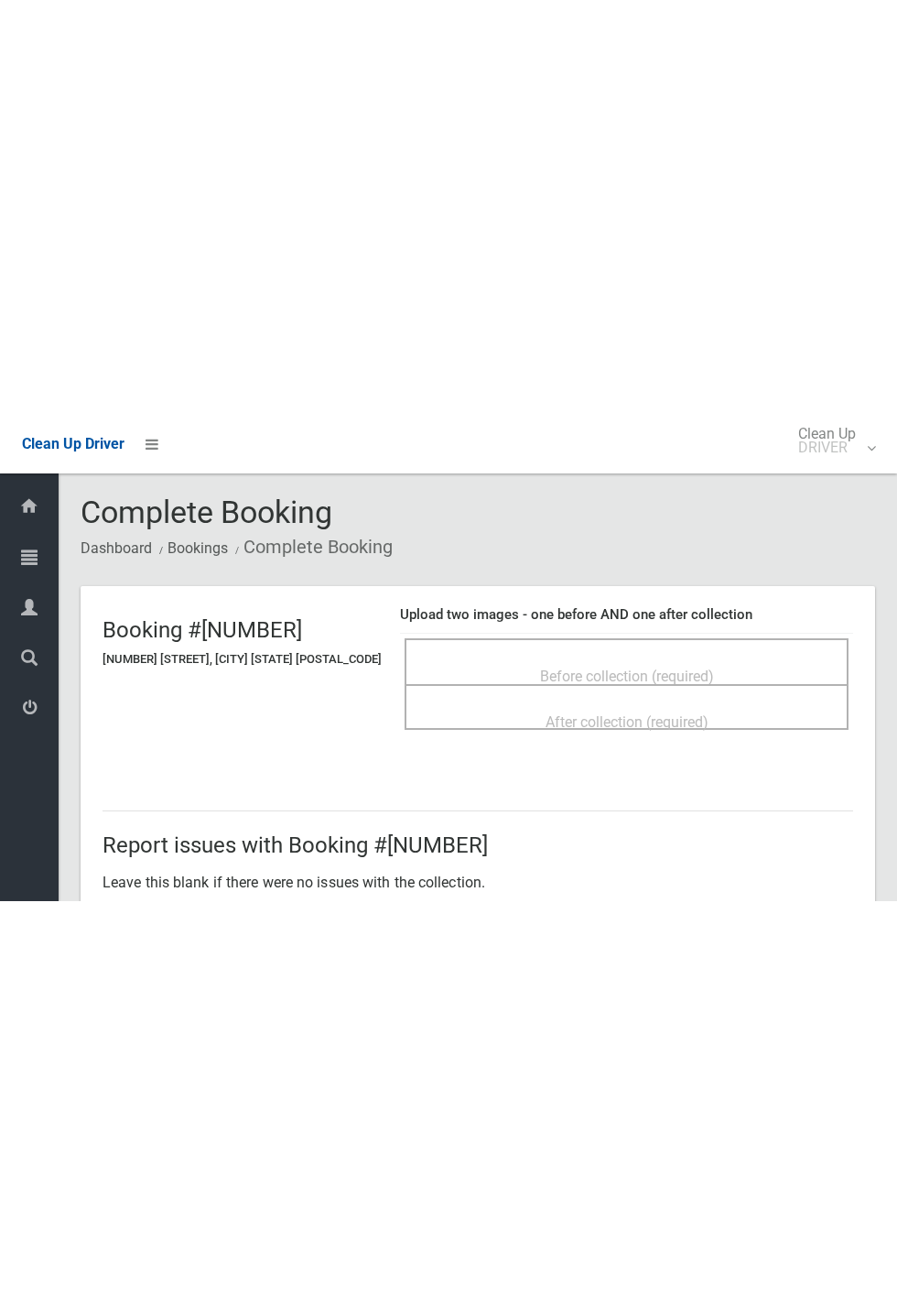 scroll, scrollTop: 0, scrollLeft: 0, axis: both 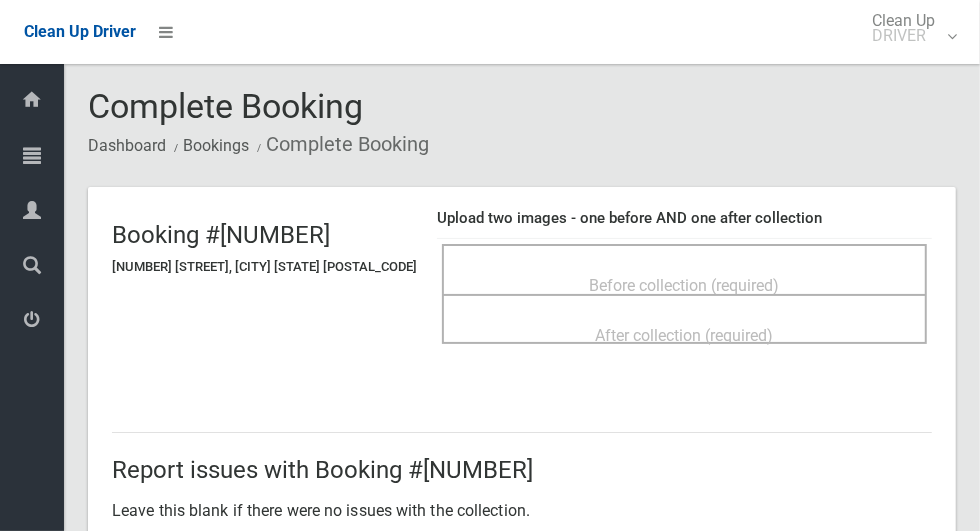 click on "Before collection (required)" at bounding box center (685, 285) 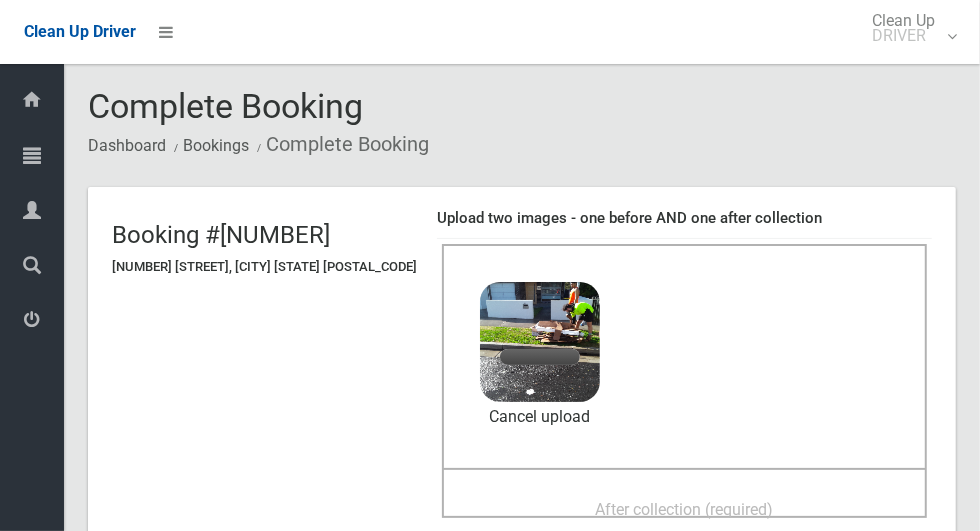 click on "After collection (required)" at bounding box center [685, 509] 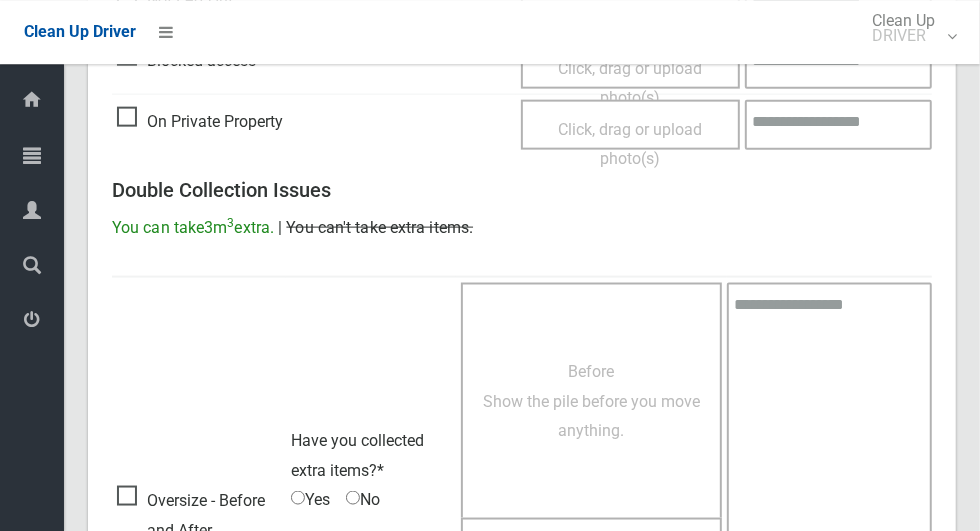 scroll, scrollTop: 1636, scrollLeft: 0, axis: vertical 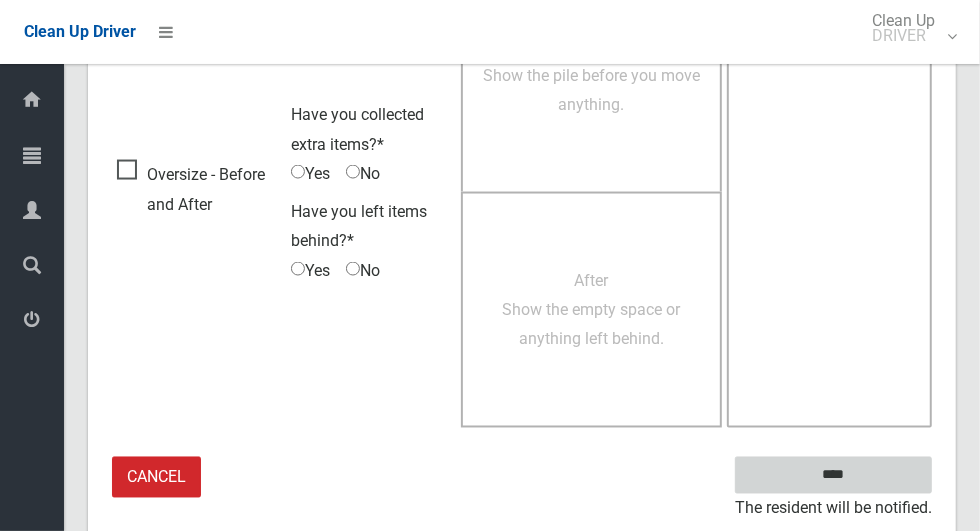 click on "****" at bounding box center (833, 475) 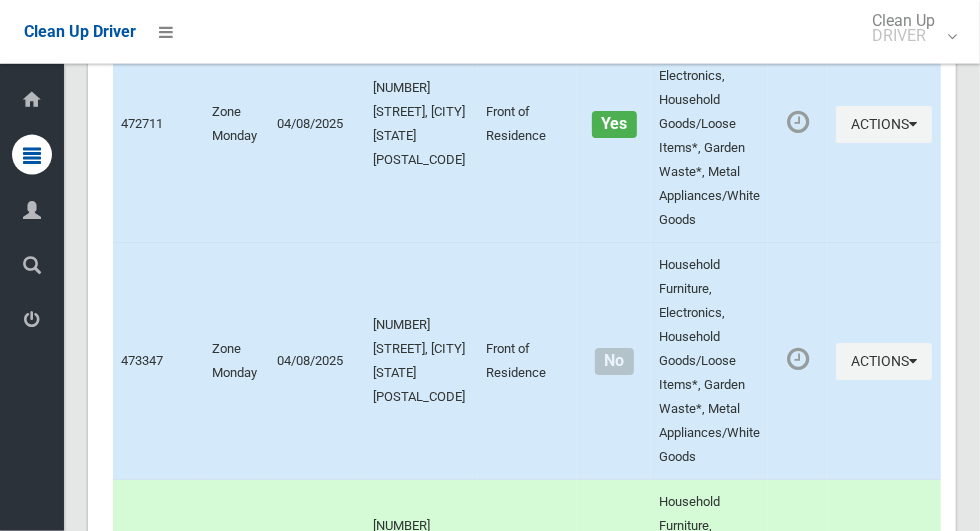 scroll, scrollTop: 3667, scrollLeft: 0, axis: vertical 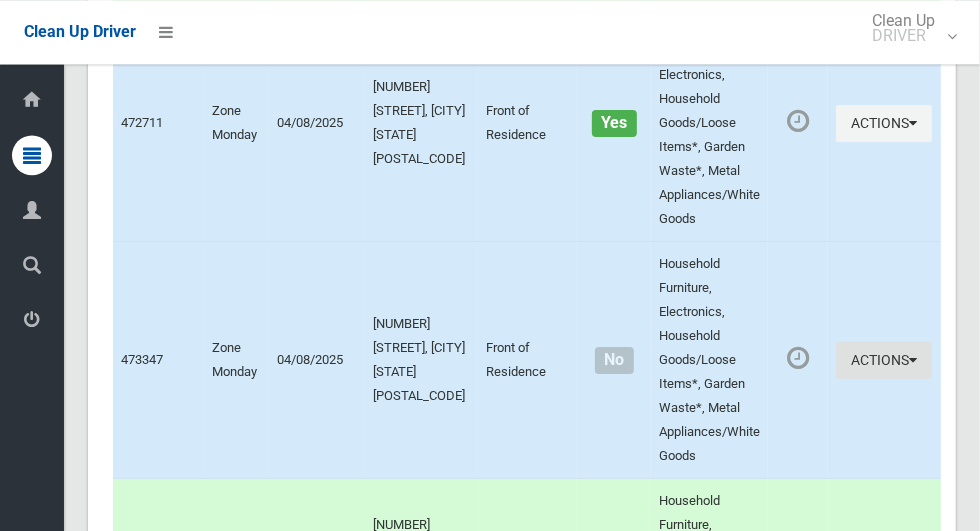click on "Actions" at bounding box center [884, 360] 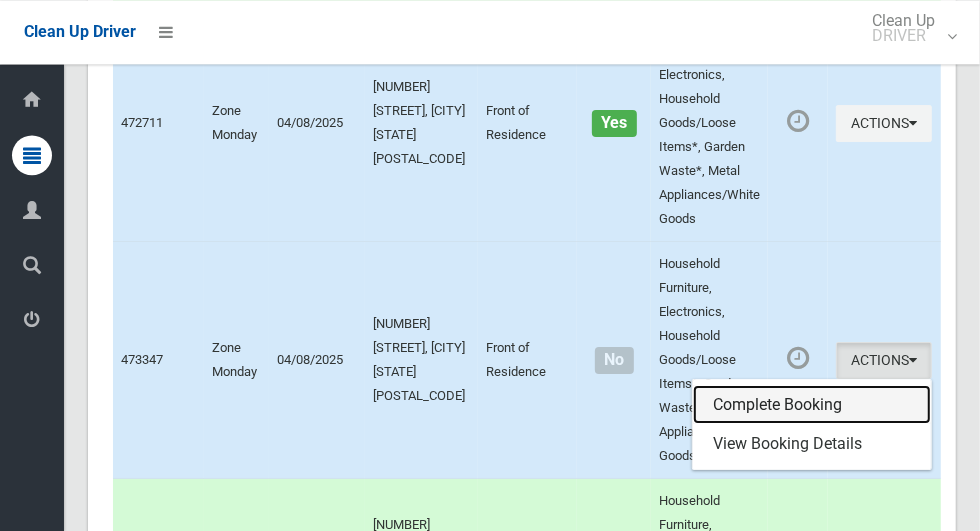 click on "Complete Booking" at bounding box center (812, 405) 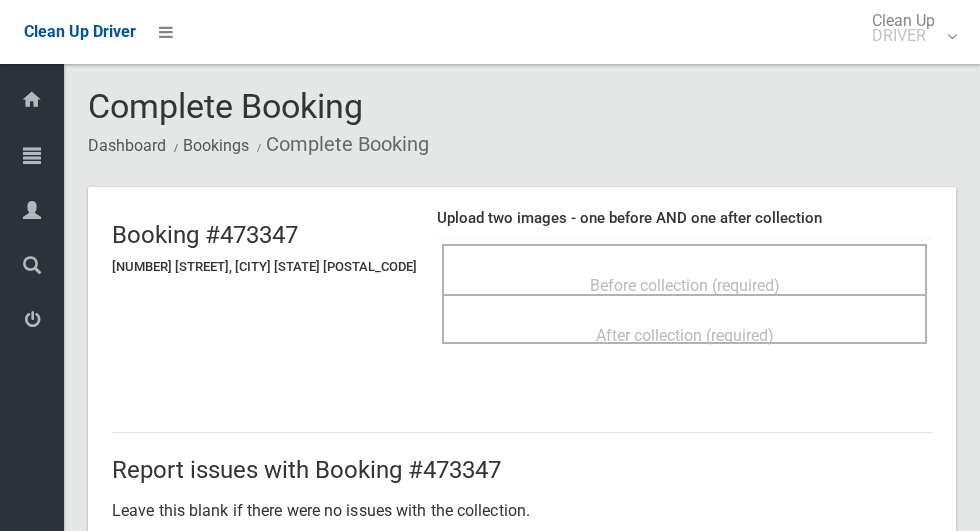 scroll, scrollTop: 0, scrollLeft: 0, axis: both 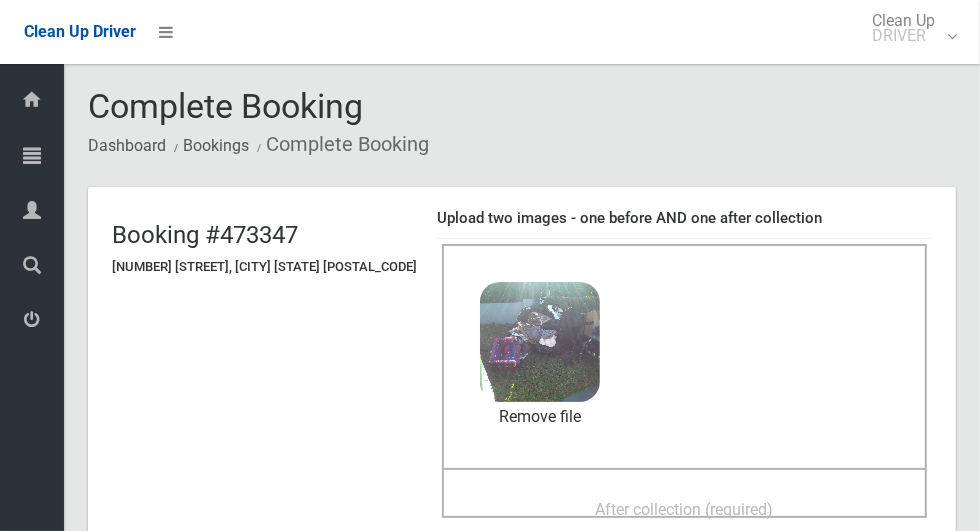 click on "After collection (required)" at bounding box center (685, 509) 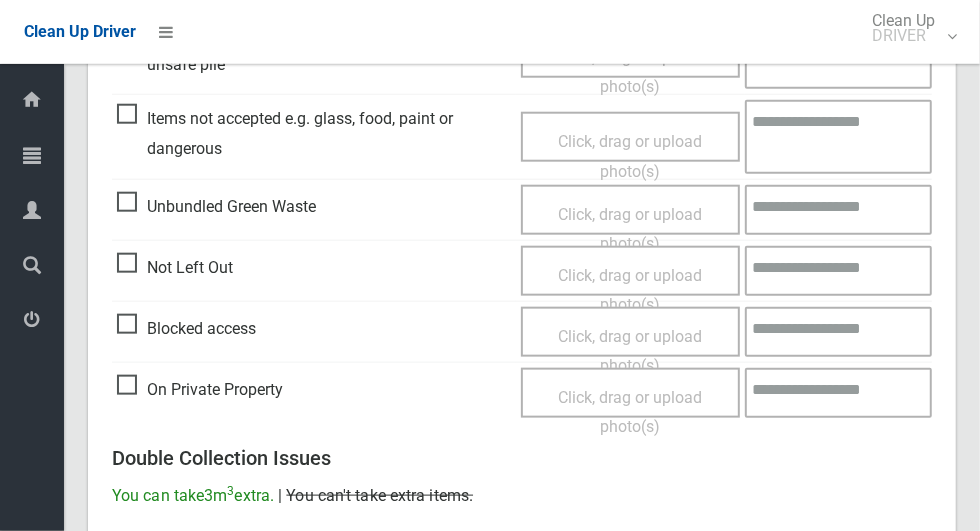 scroll, scrollTop: 1636, scrollLeft: 0, axis: vertical 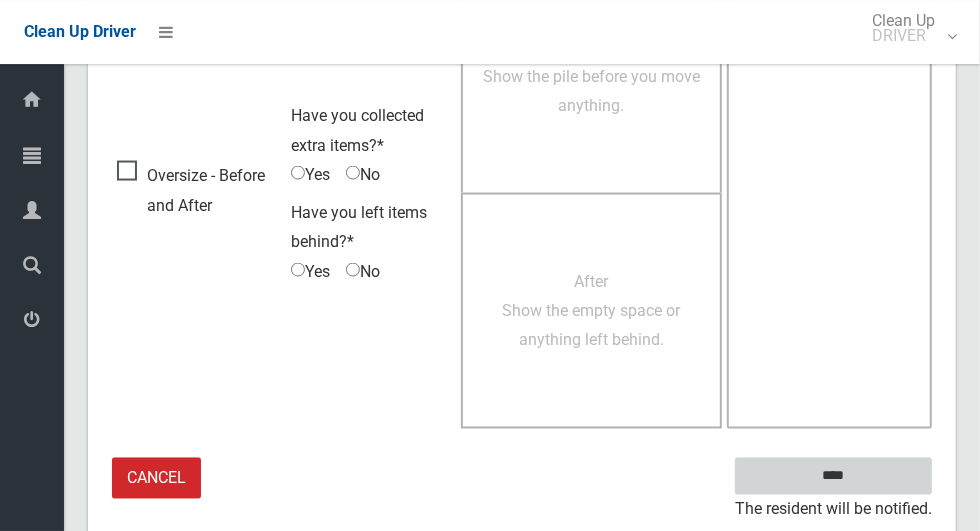 click on "****" at bounding box center (833, 475) 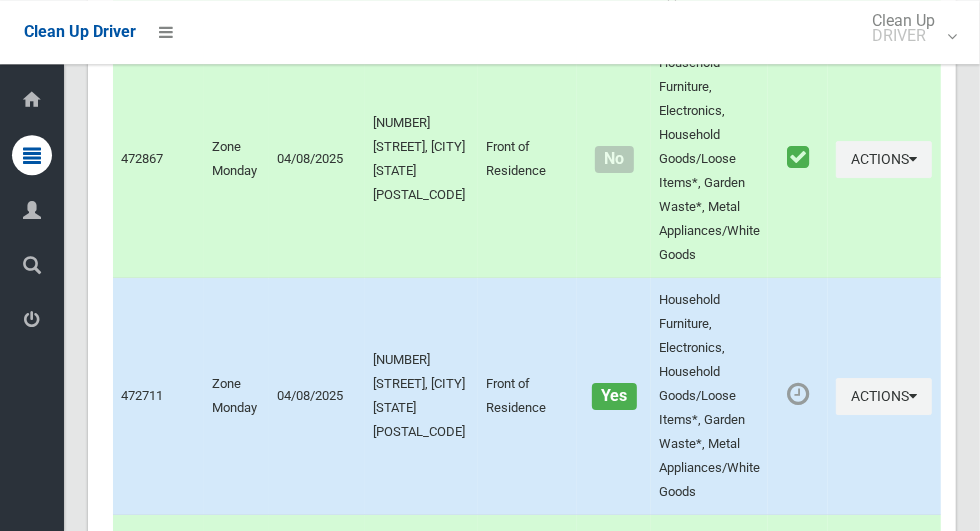 scroll, scrollTop: 3394, scrollLeft: 0, axis: vertical 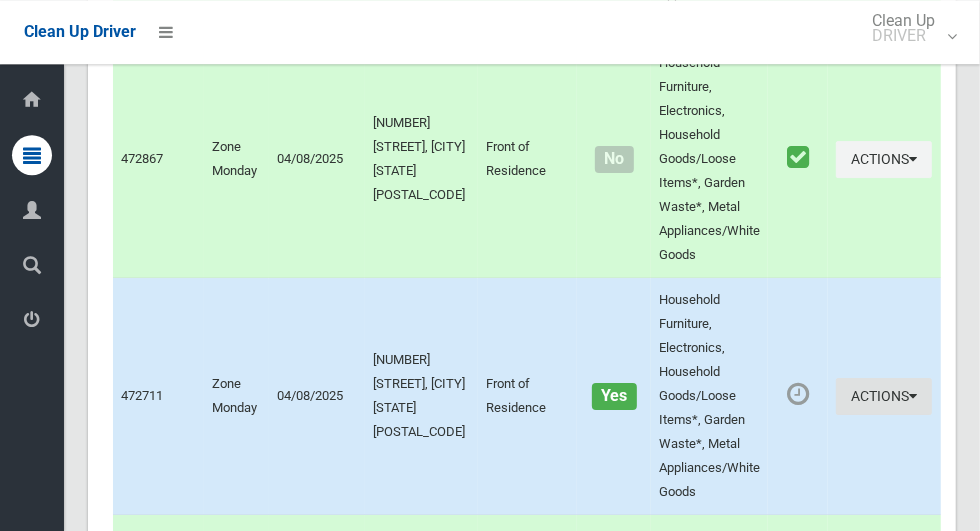 click at bounding box center [913, 396] 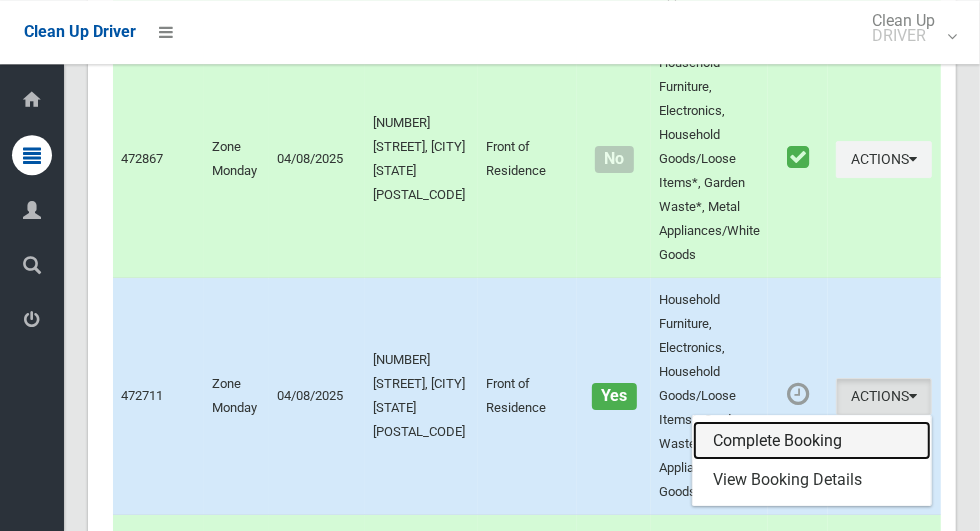 click on "Complete Booking" at bounding box center [812, 441] 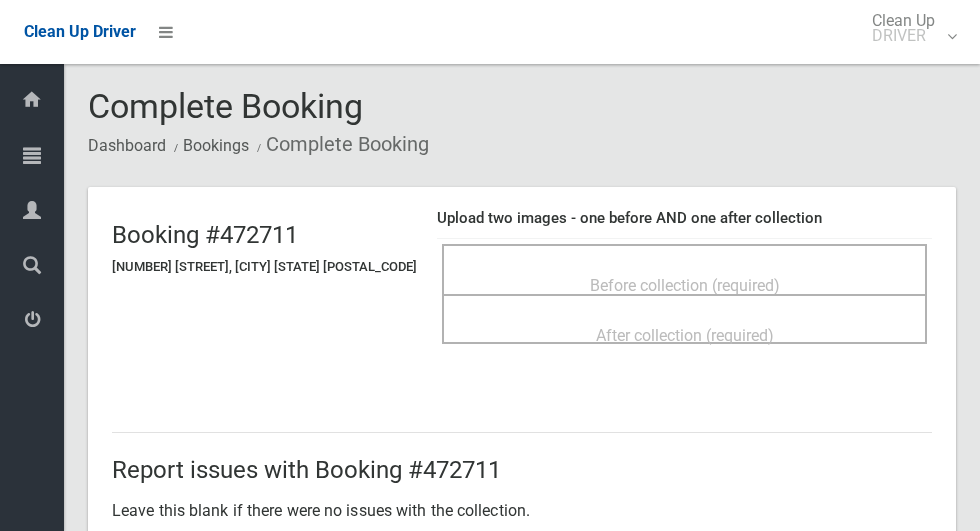 scroll, scrollTop: 0, scrollLeft: 0, axis: both 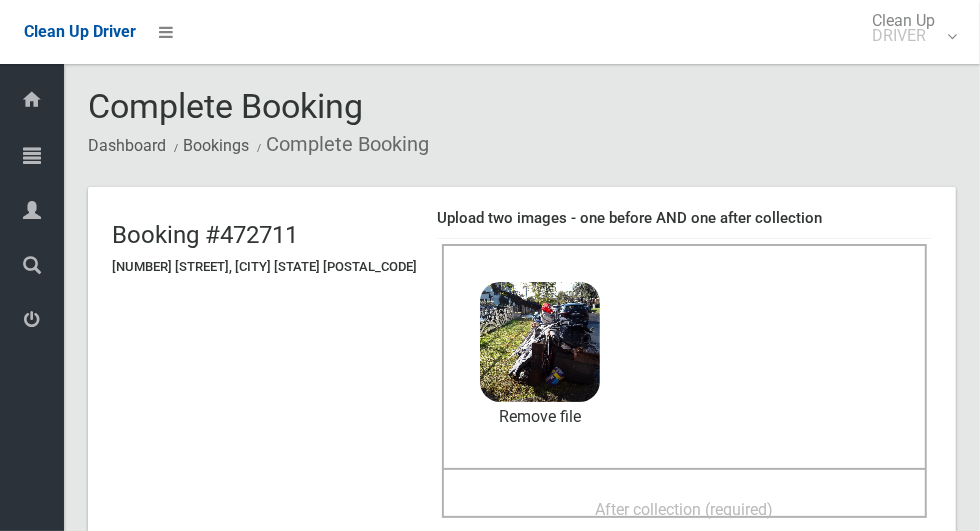 click on "Dashboard
Tasks
All Tasks
Todays Tasks
Overdue Tasks
Complete Tasks
Profile
Search
Logout" at bounding box center (32, 297) 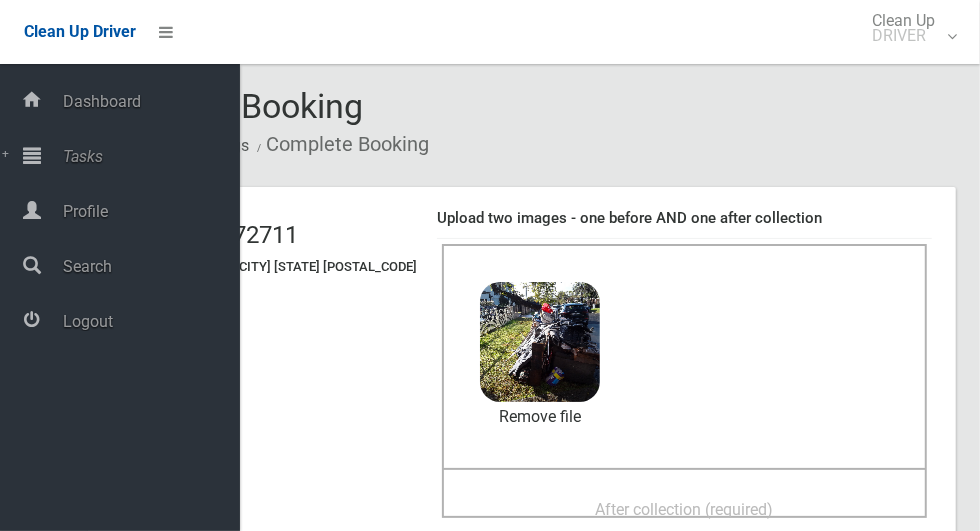 click on "After collection (required)" at bounding box center [685, 509] 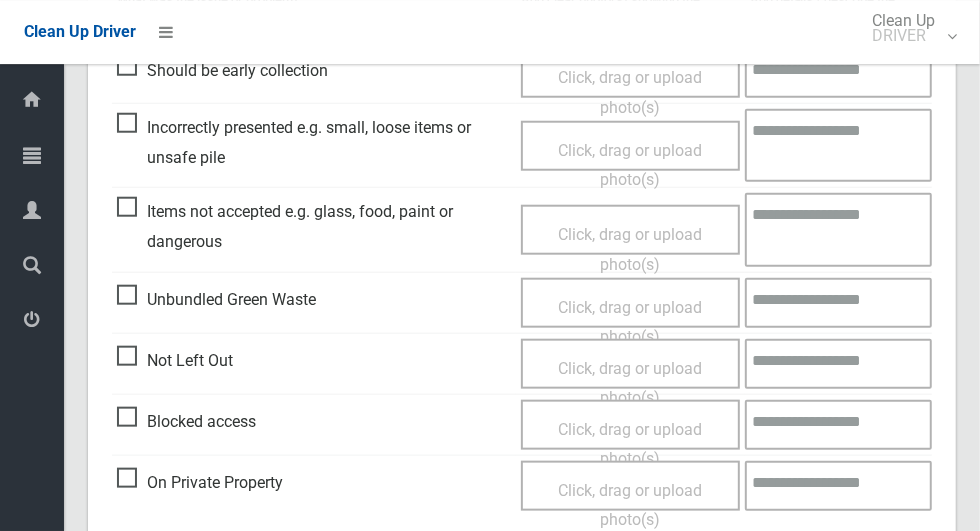scroll, scrollTop: 1636, scrollLeft: 0, axis: vertical 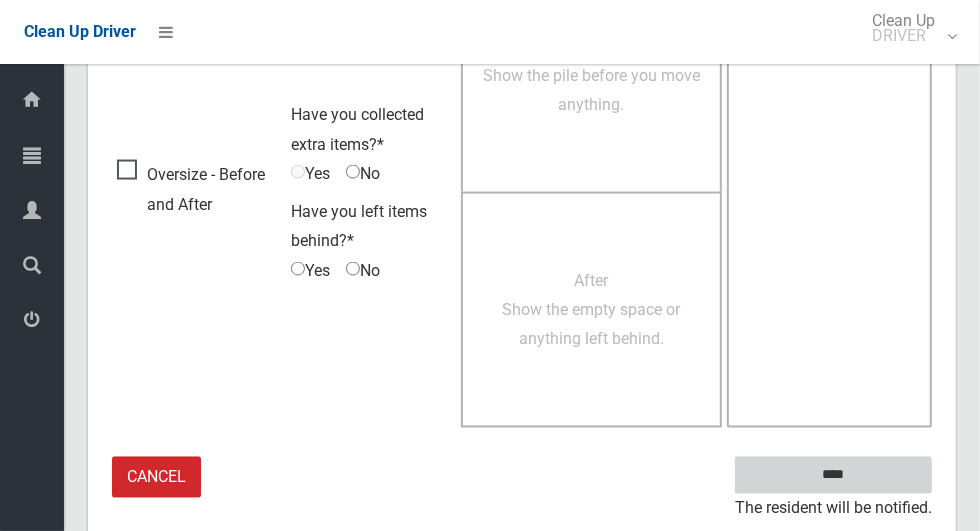 click on "****" at bounding box center (833, 475) 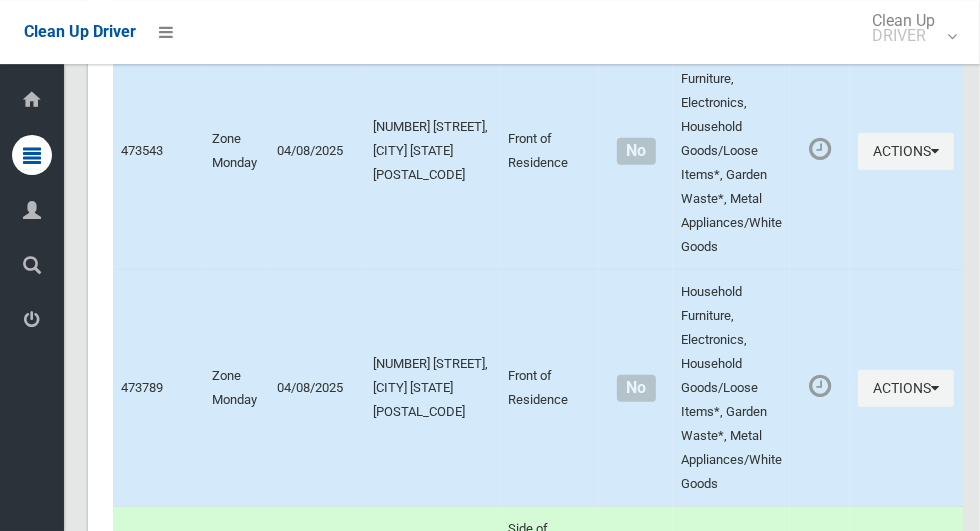 scroll, scrollTop: 4280, scrollLeft: 0, axis: vertical 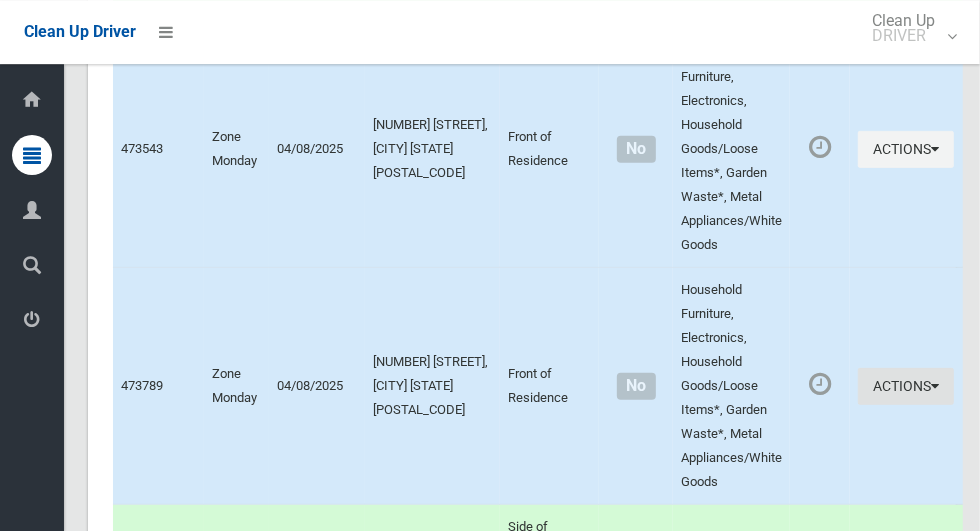 click on "Actions" at bounding box center [906, 386] 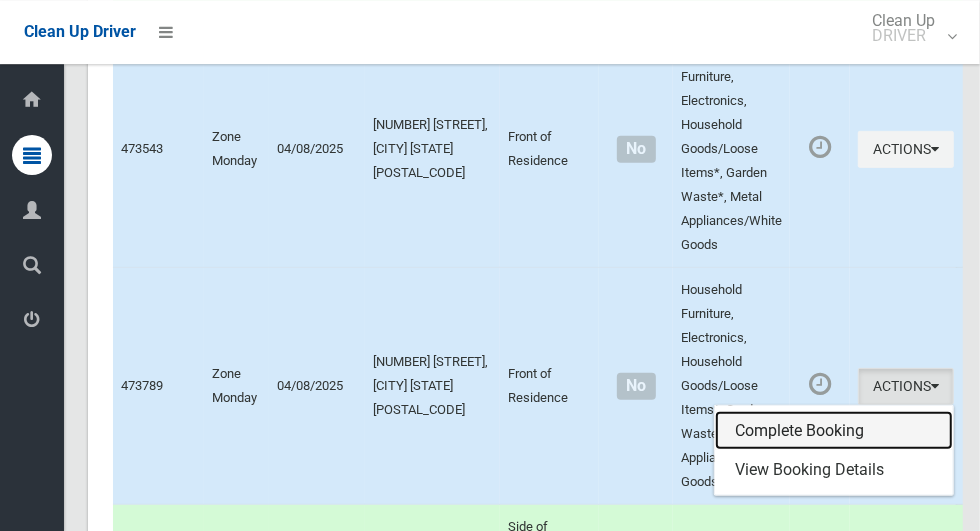 click on "Complete Booking" at bounding box center (834, 431) 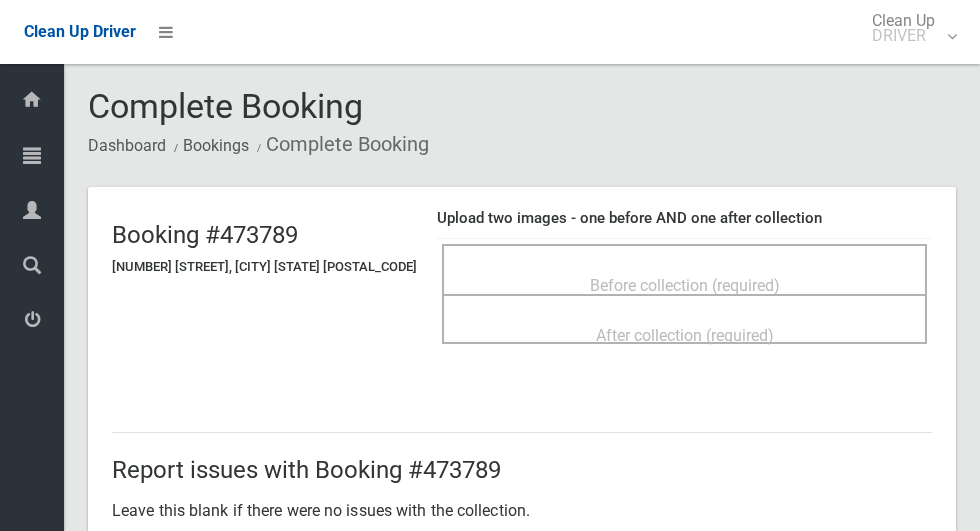 scroll, scrollTop: 0, scrollLeft: 0, axis: both 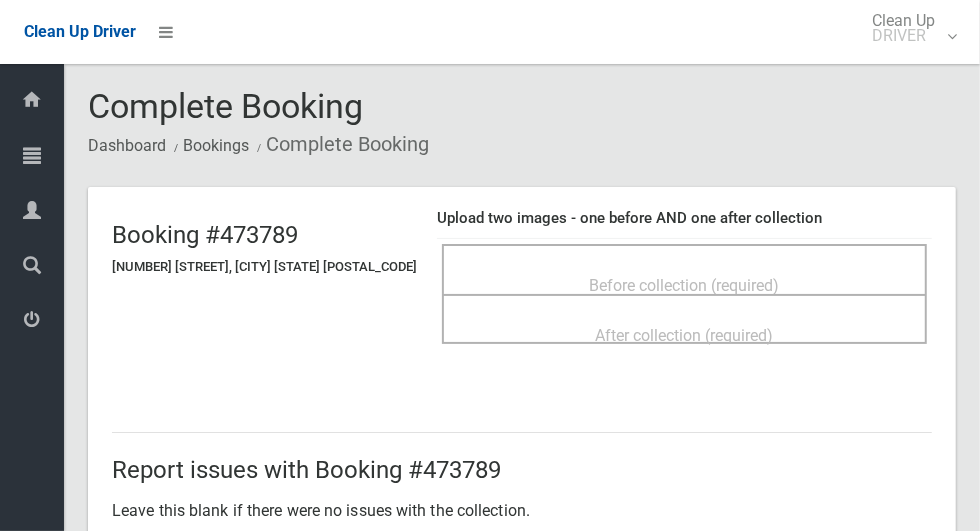 click on "Before collection (required)" at bounding box center [685, 285] 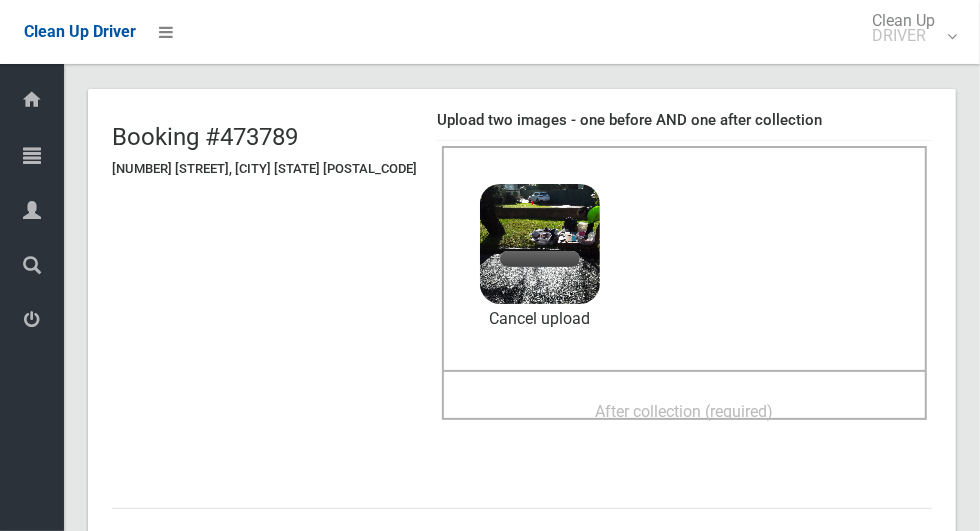 scroll, scrollTop: 115, scrollLeft: 0, axis: vertical 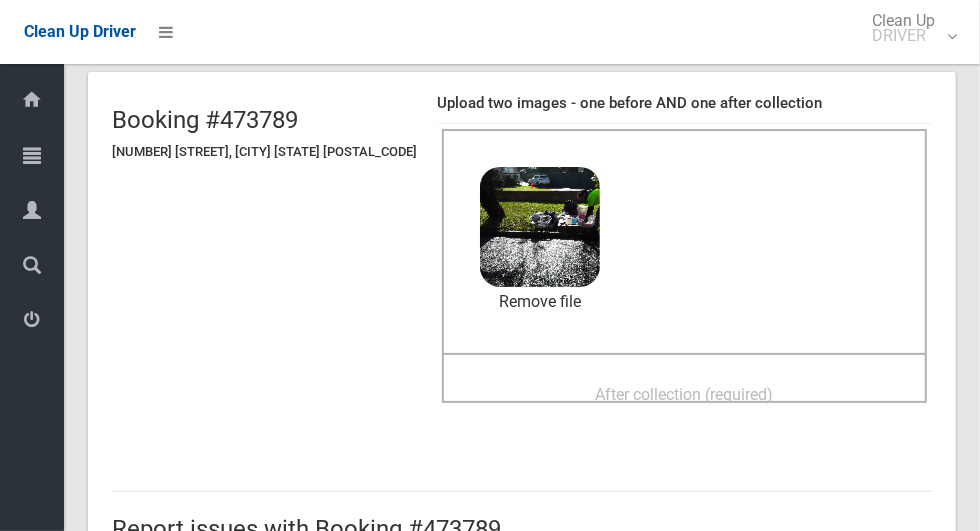click on "After collection (required)" at bounding box center (685, 394) 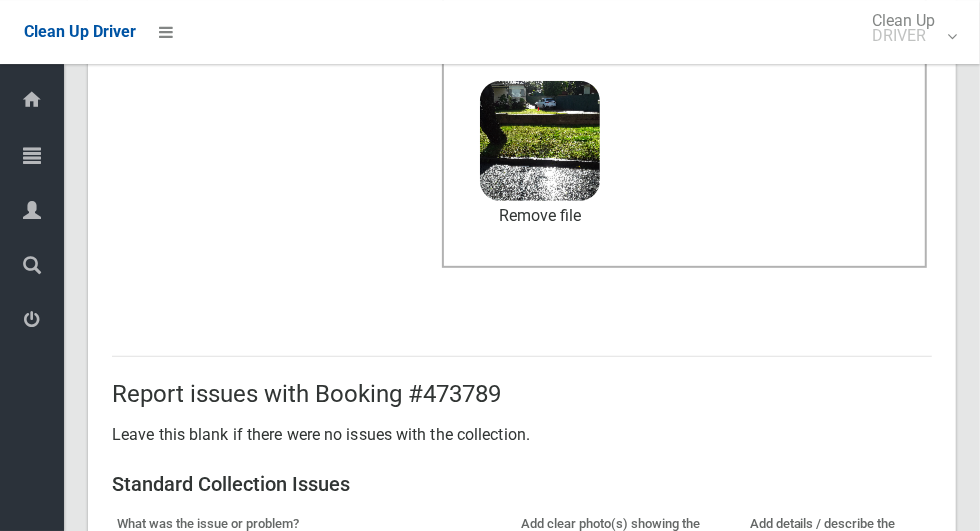 scroll, scrollTop: 1636, scrollLeft: 0, axis: vertical 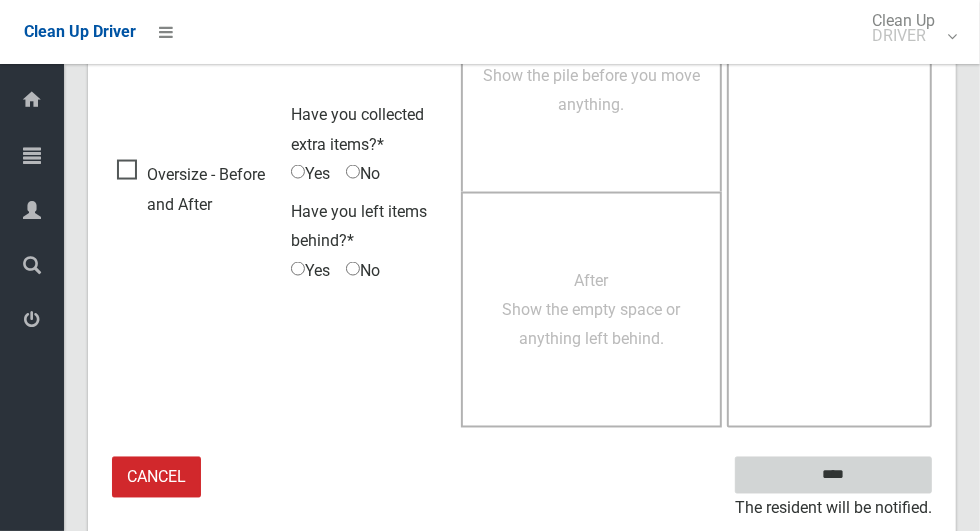 click on "****" at bounding box center (833, 475) 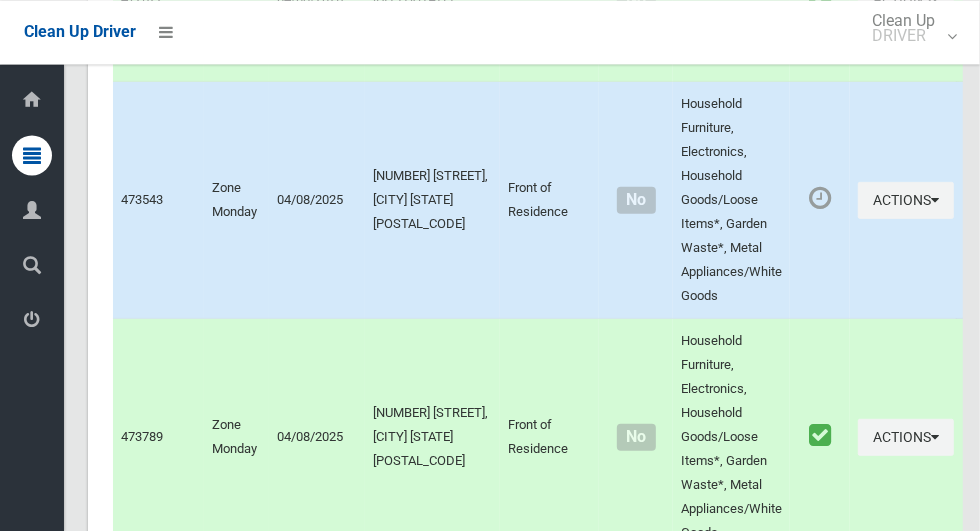 scroll, scrollTop: 4222, scrollLeft: 0, axis: vertical 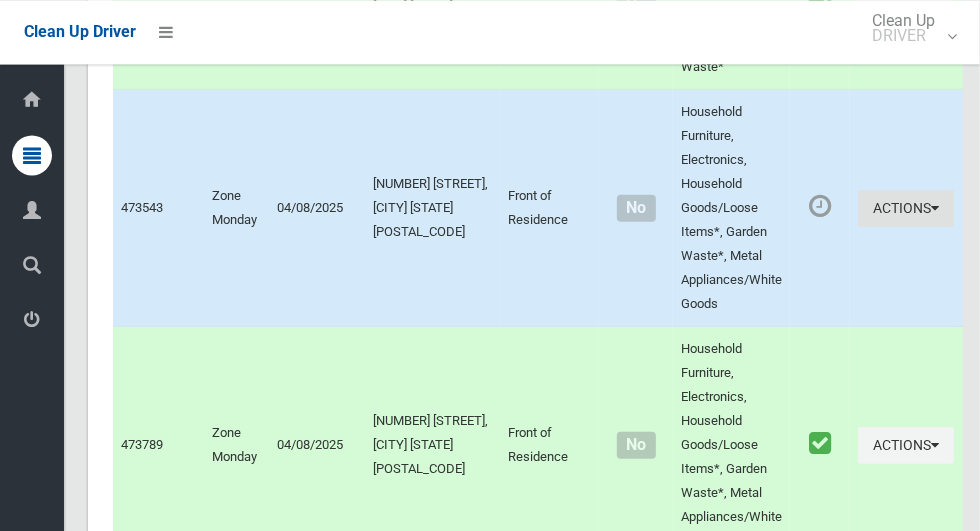 click at bounding box center (935, 207) 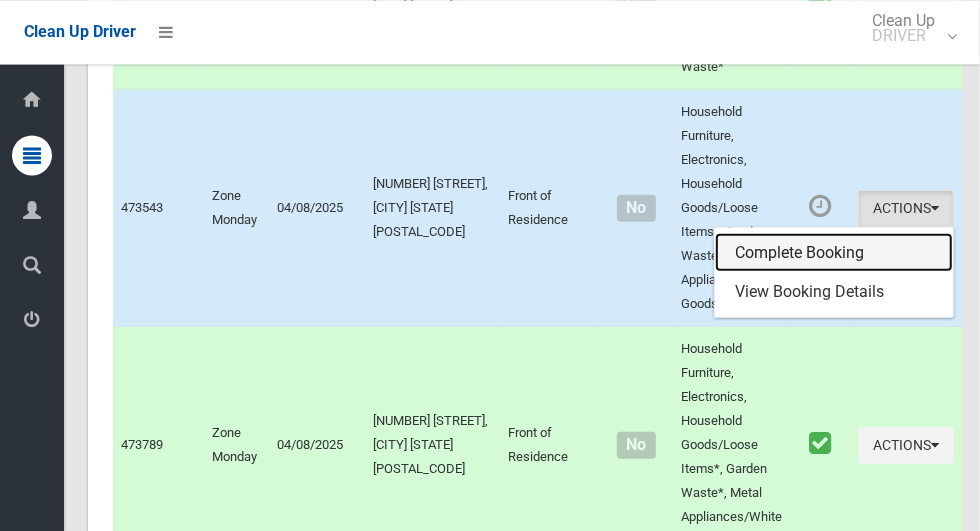 click on "Complete Booking" at bounding box center [834, 252] 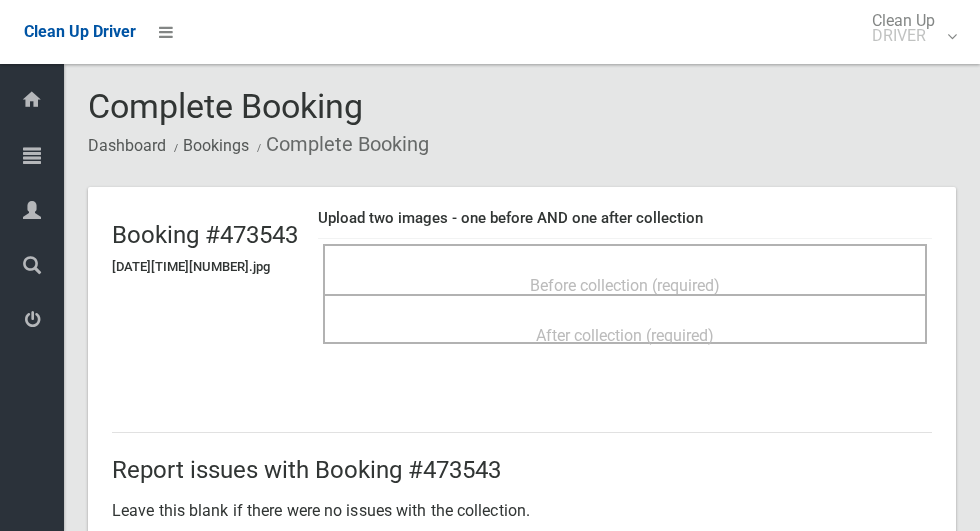 scroll, scrollTop: 0, scrollLeft: 0, axis: both 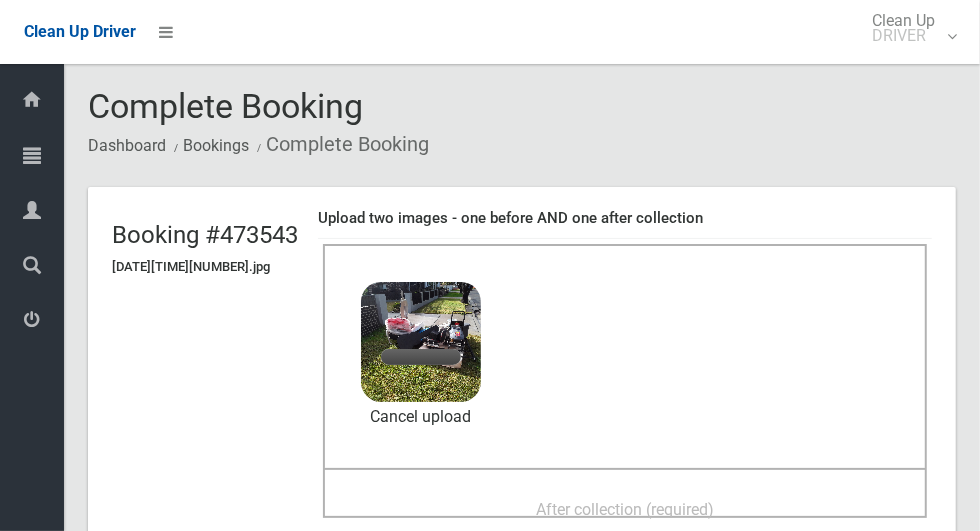 click on "After collection (required)" at bounding box center (625, 509) 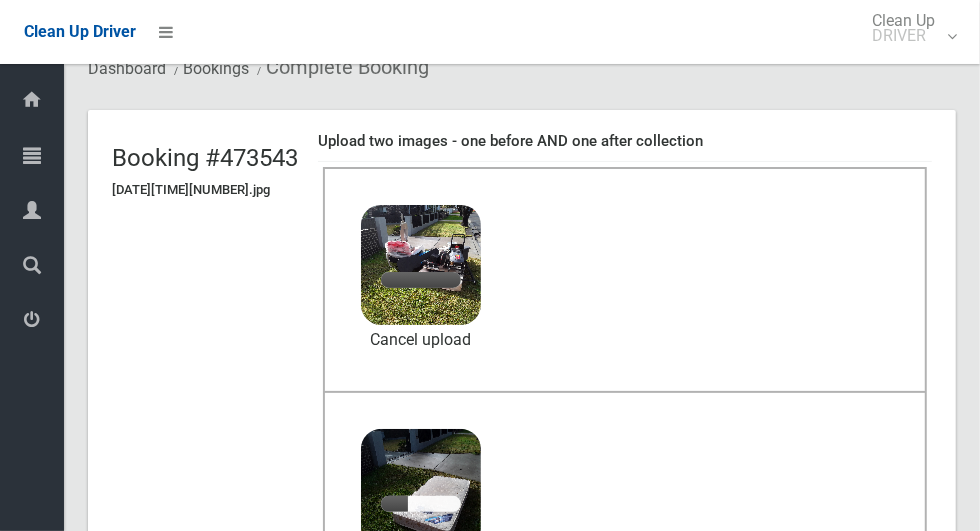 scroll, scrollTop: 76, scrollLeft: 0, axis: vertical 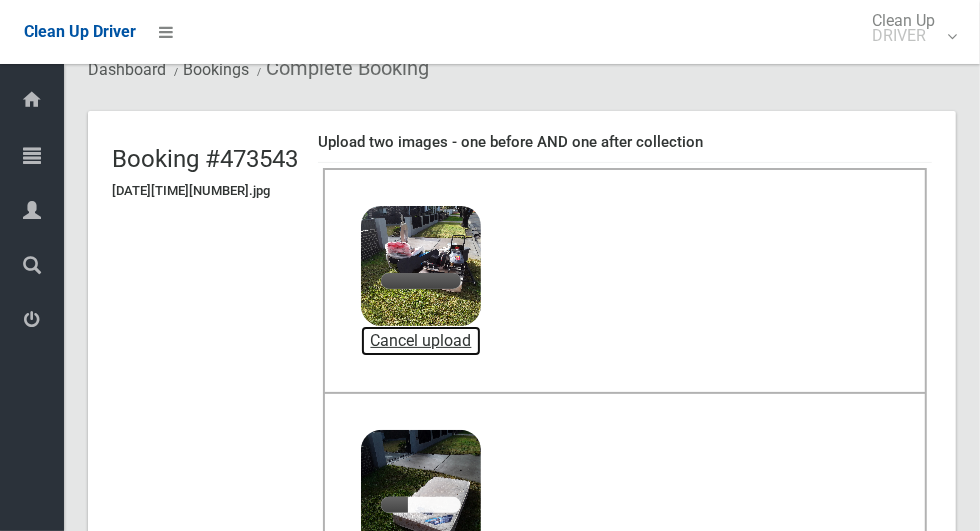 click on "Cancel upload" at bounding box center [421, 341] 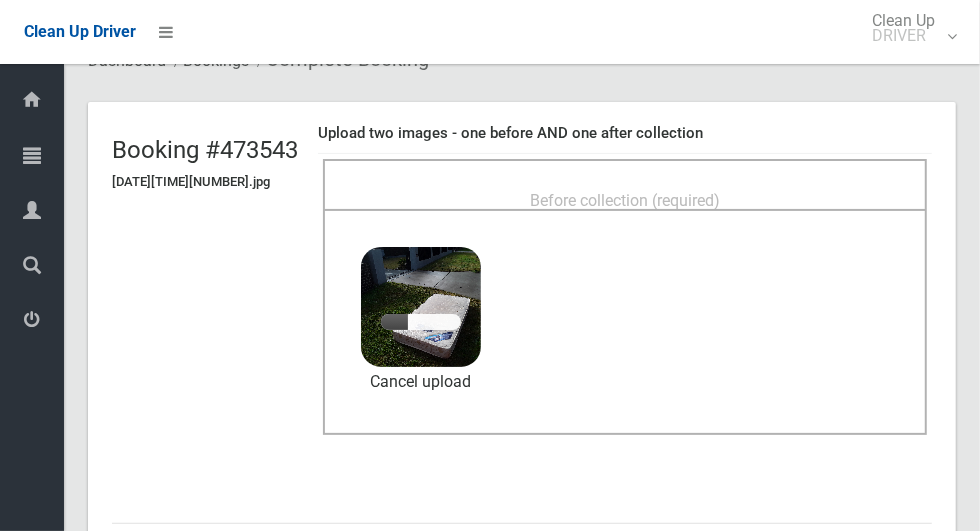 scroll, scrollTop: 85, scrollLeft: 0, axis: vertical 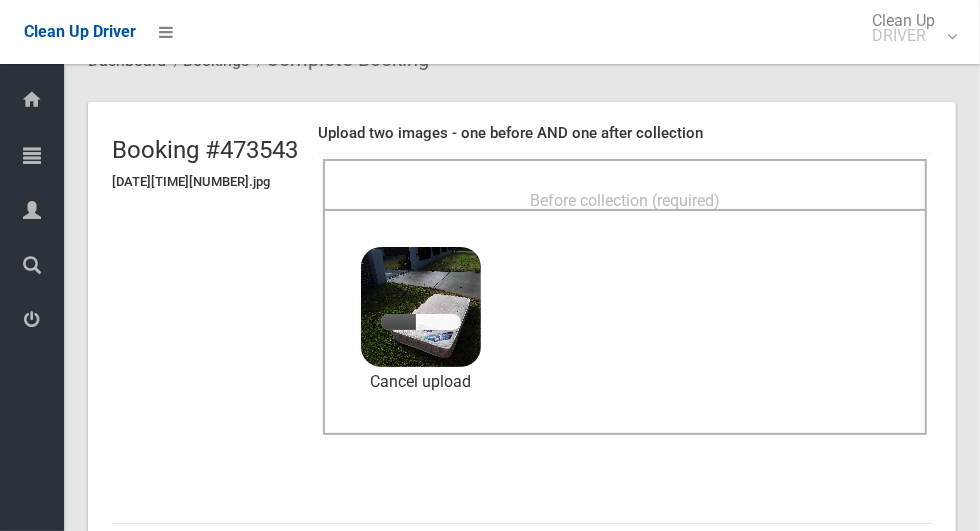 click on "Before collection (required)" at bounding box center [625, 200] 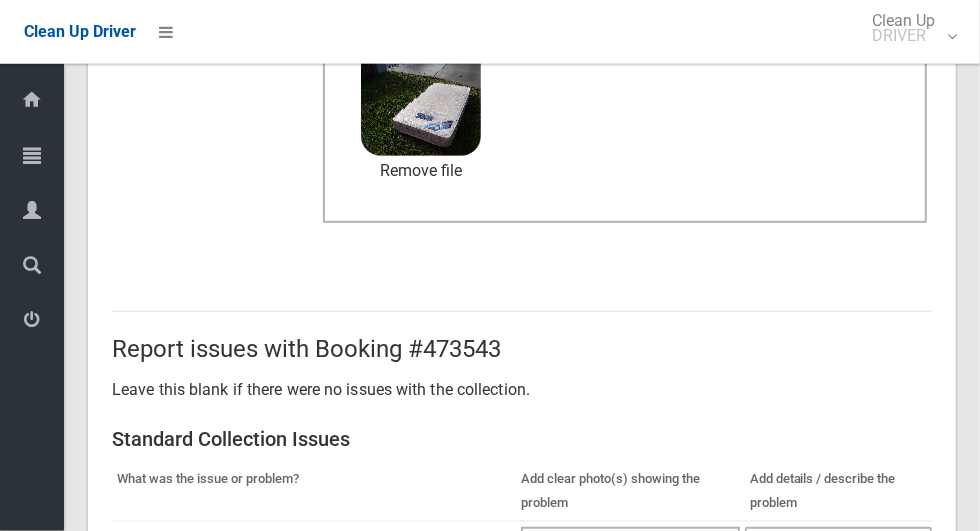 scroll, scrollTop: 1636, scrollLeft: 0, axis: vertical 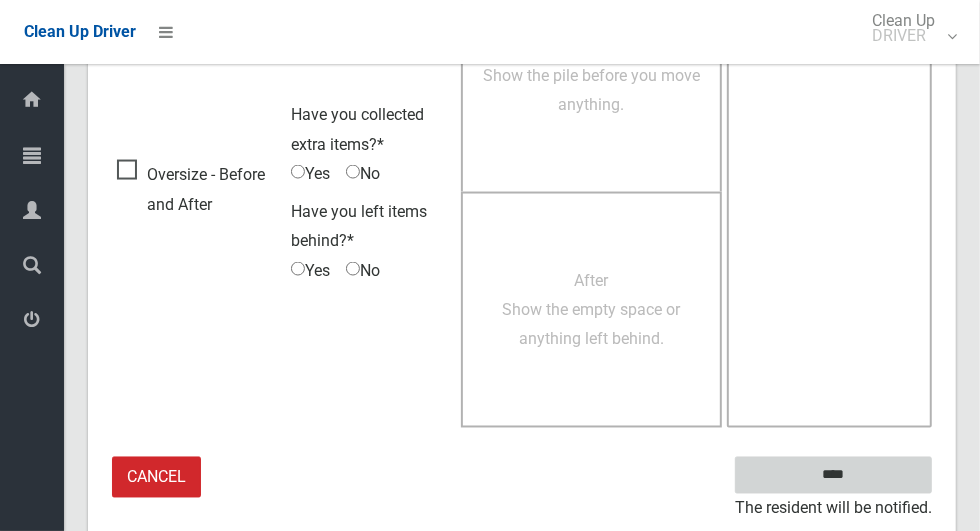 click on "****" at bounding box center [833, 475] 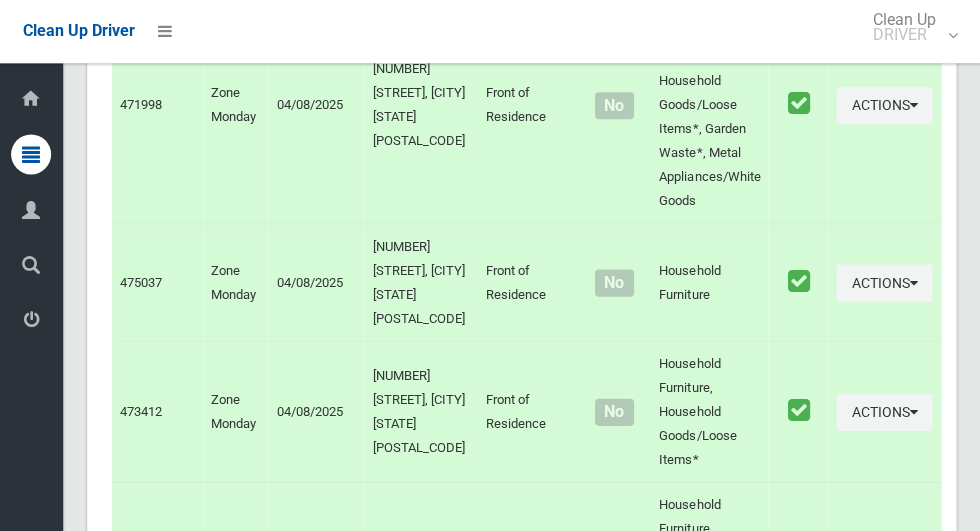 scroll, scrollTop: 12090, scrollLeft: 0, axis: vertical 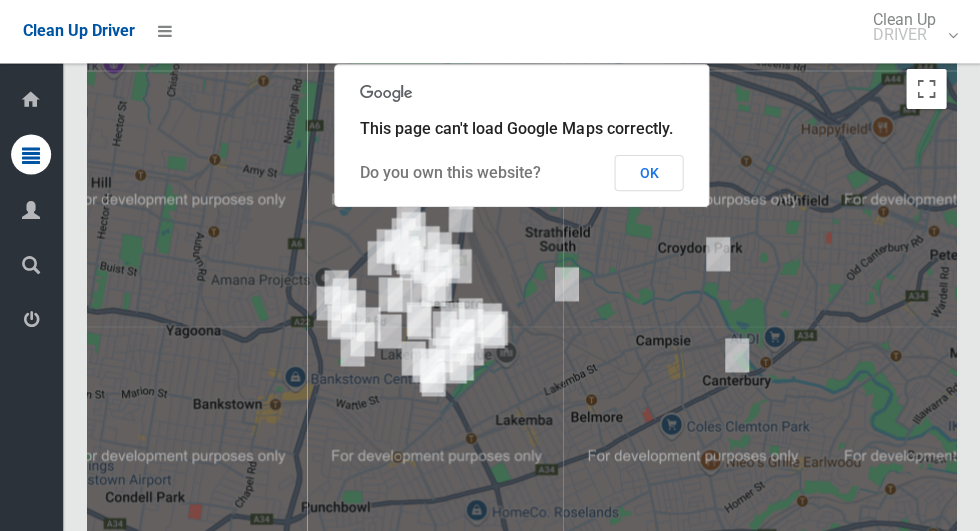 click on "OK" at bounding box center [649, 173] 